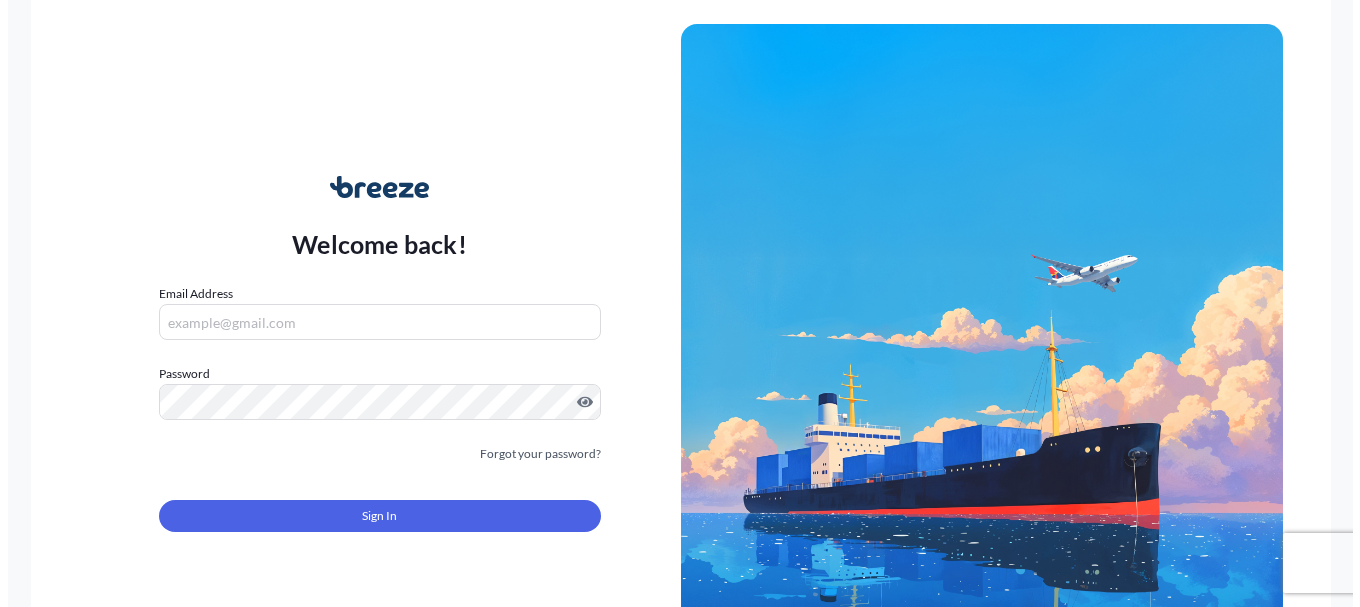 scroll, scrollTop: 0, scrollLeft: 0, axis: both 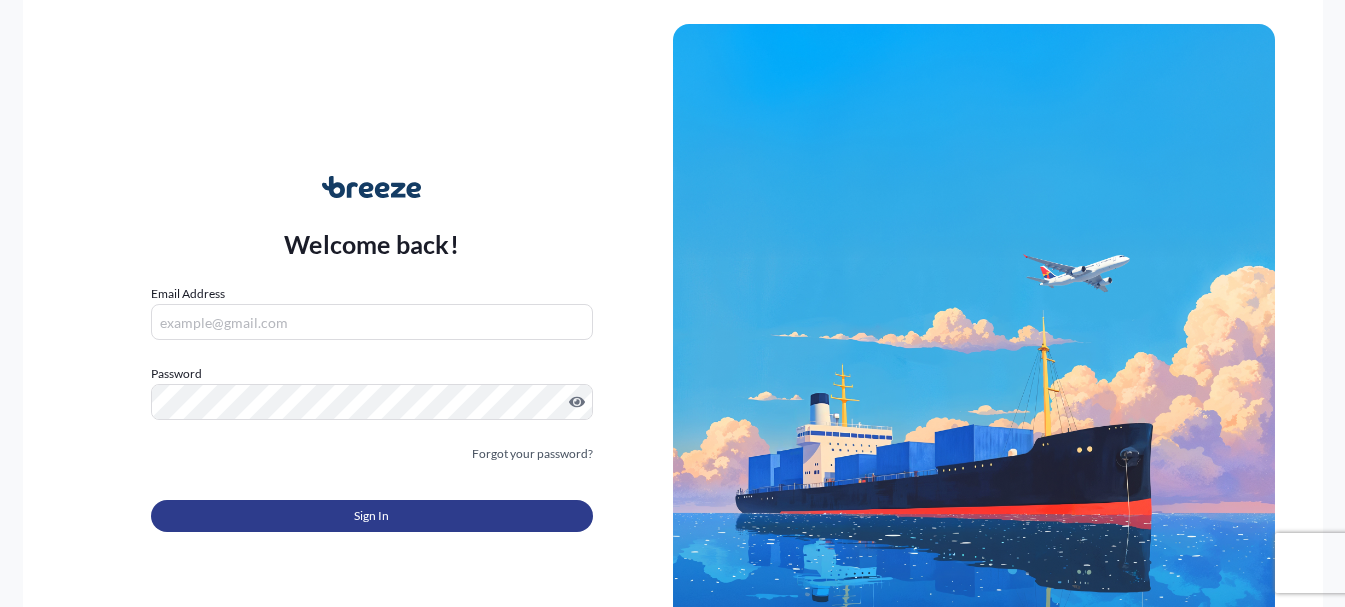 type on "customerservice@[DOMAIN]" 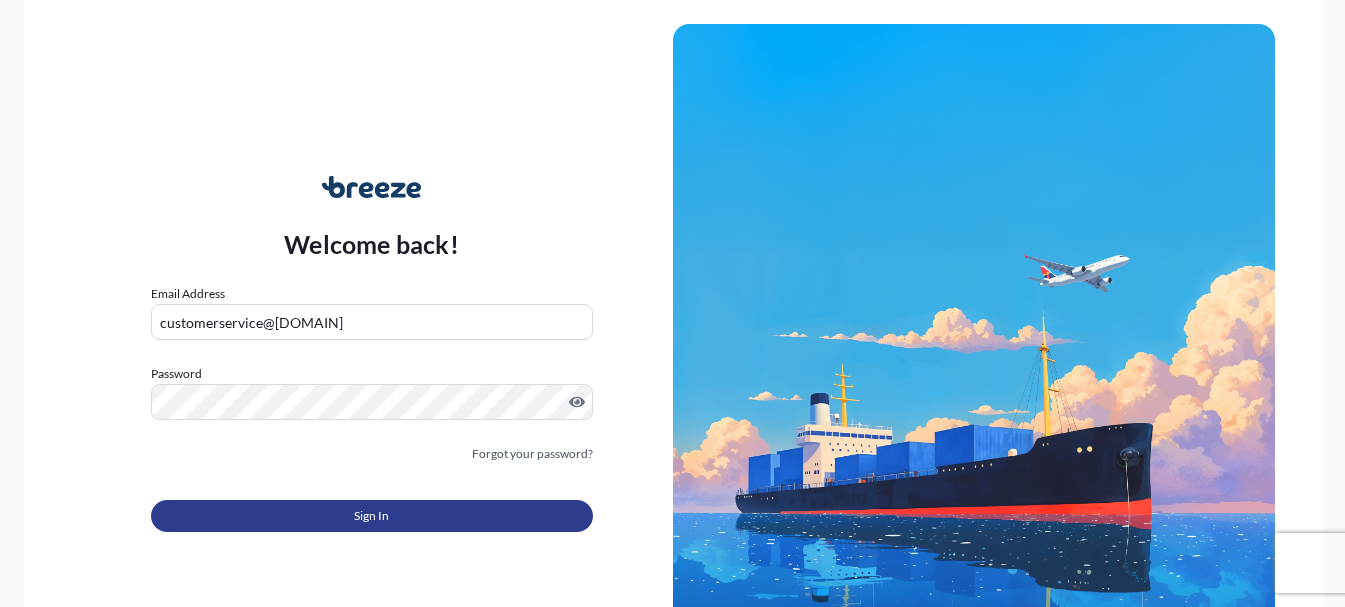 click on "Sign In" at bounding box center (371, 516) 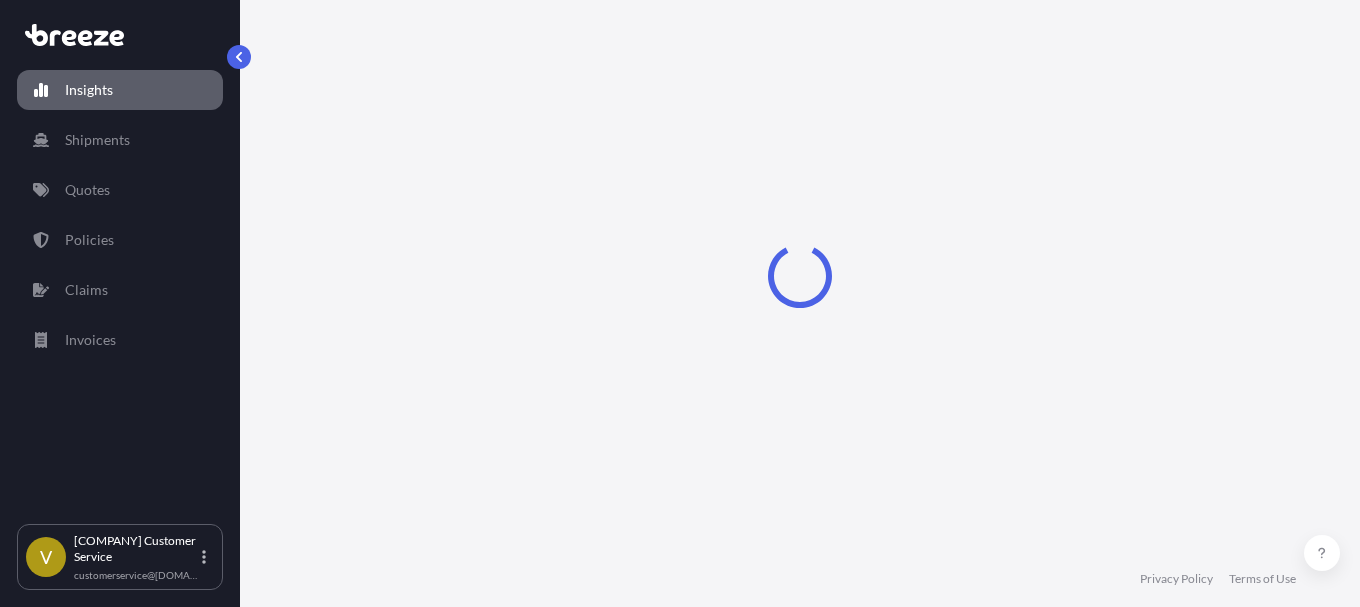 select on "2025" 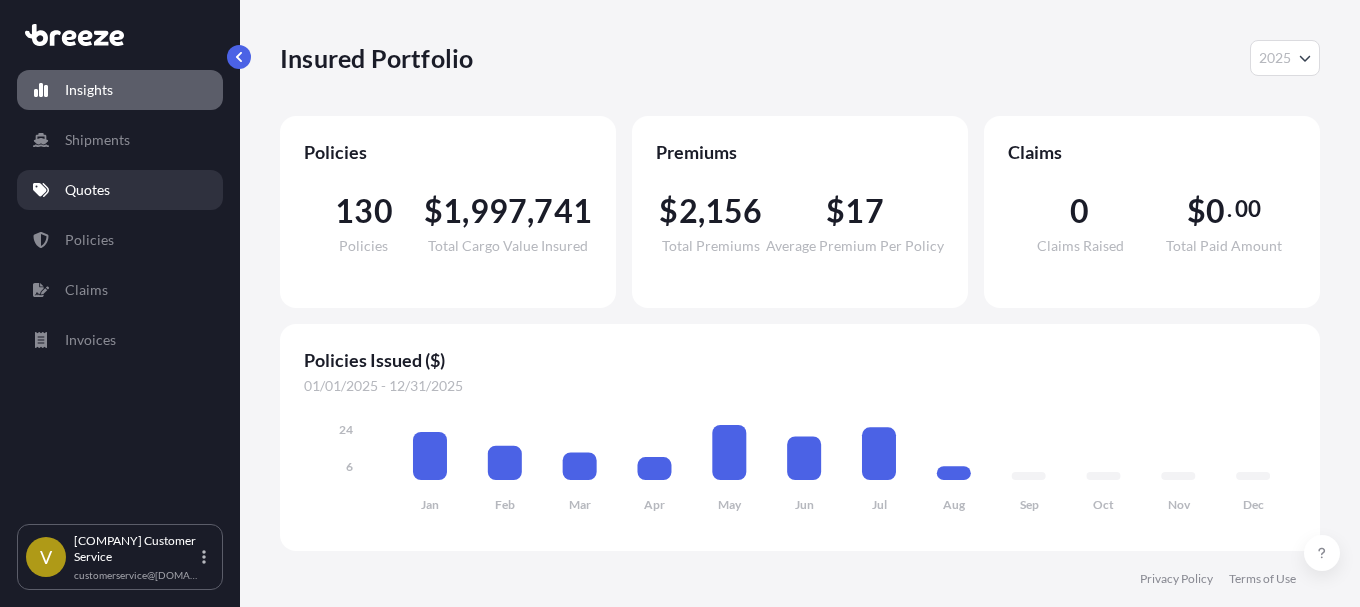 click on "Quotes" at bounding box center [87, 190] 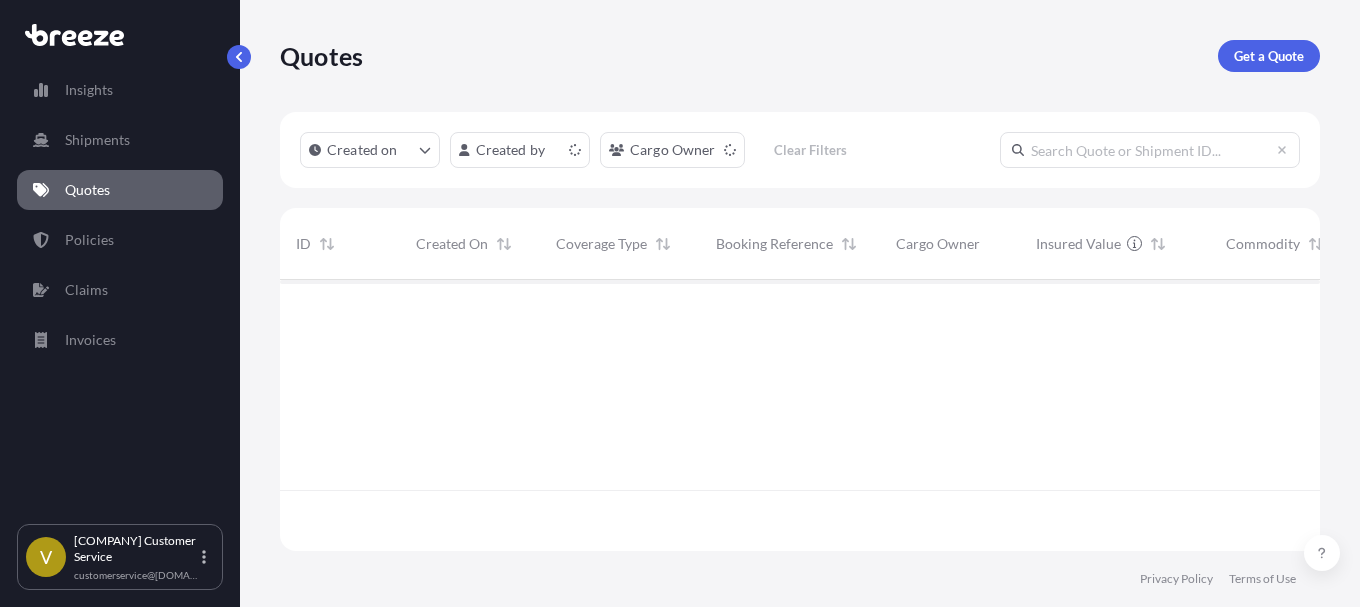 scroll, scrollTop: 16, scrollLeft: 16, axis: both 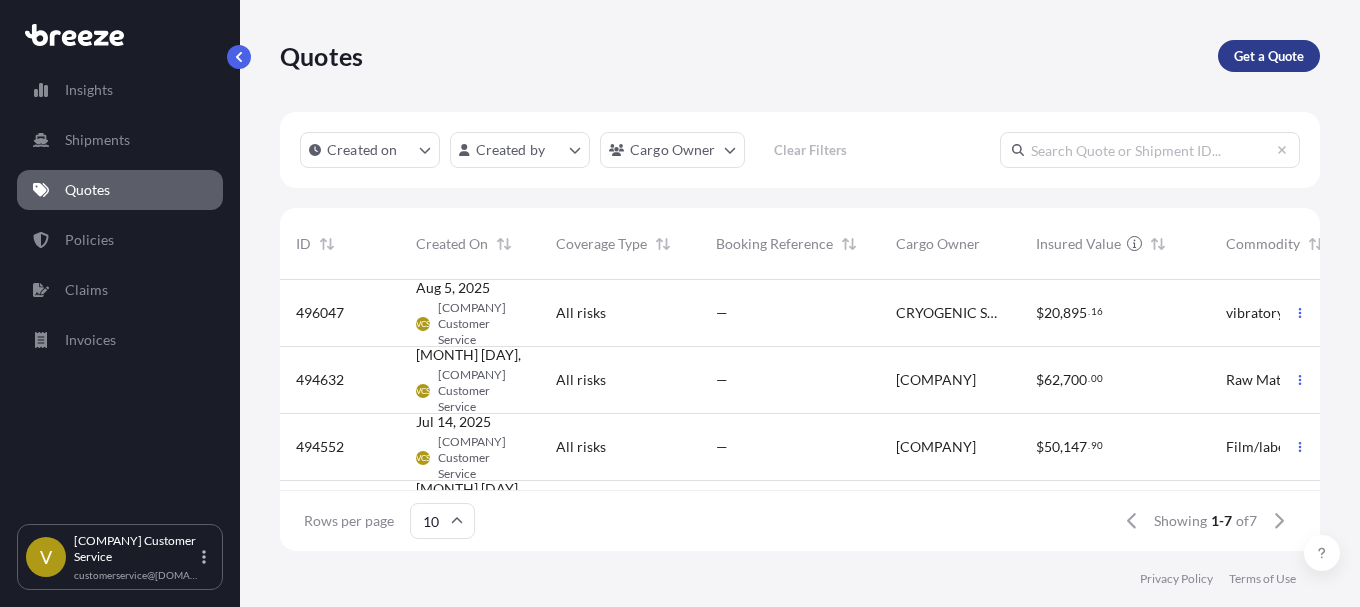 click on "Get a Quote" at bounding box center [1269, 56] 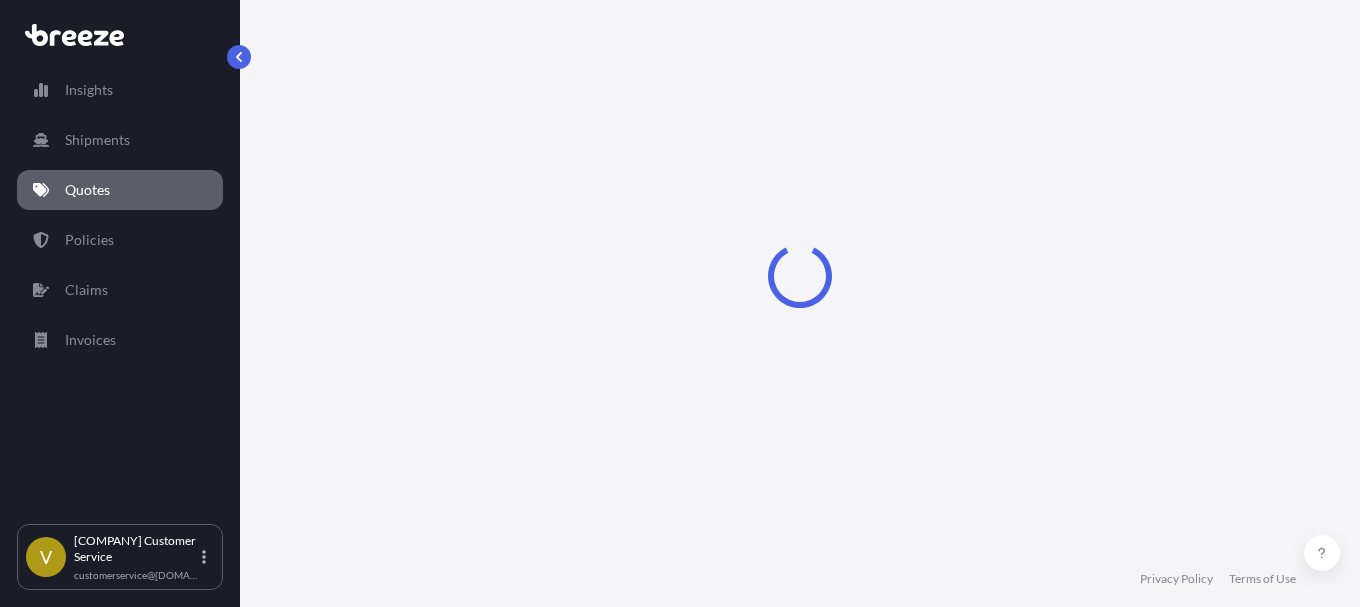 select on "Sea" 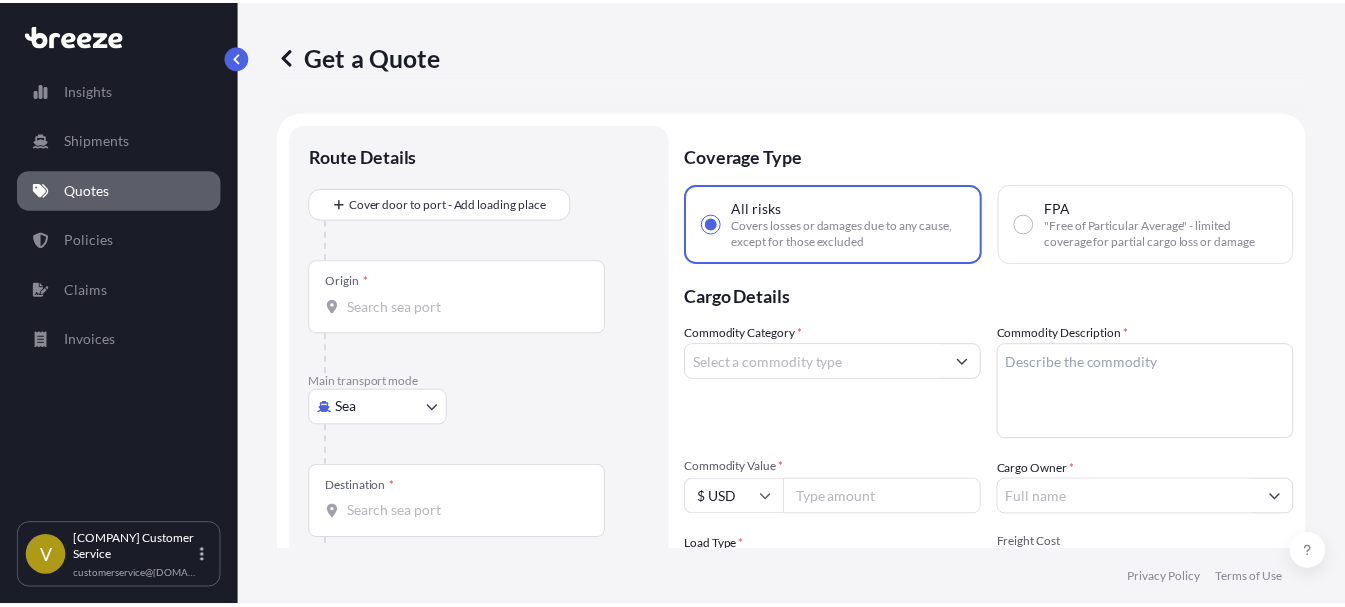 scroll, scrollTop: 32, scrollLeft: 0, axis: vertical 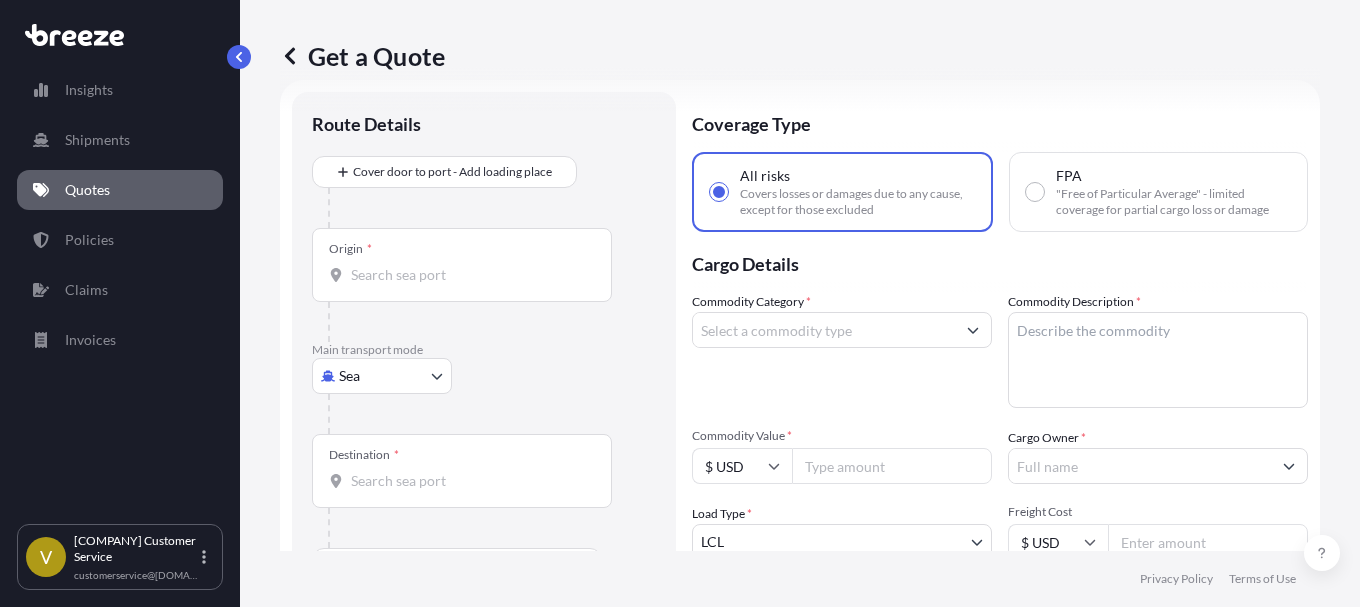 click on "Origin *" at bounding box center (469, 275) 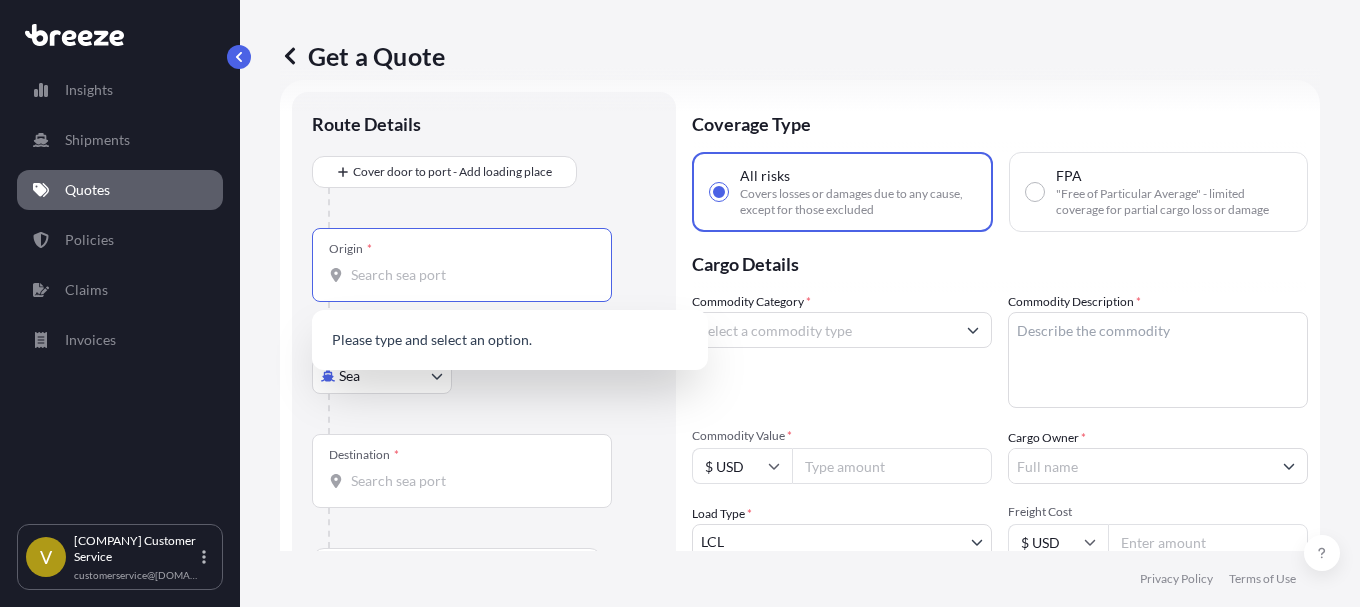 paste on "07014" 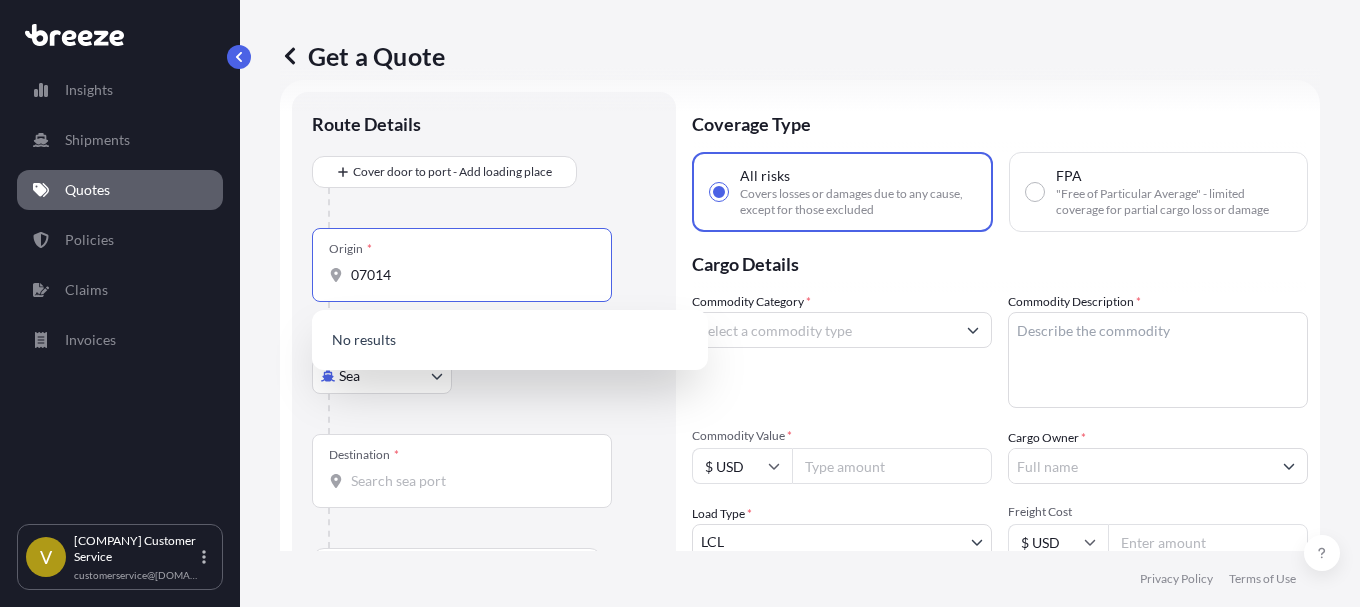 type on "07014" 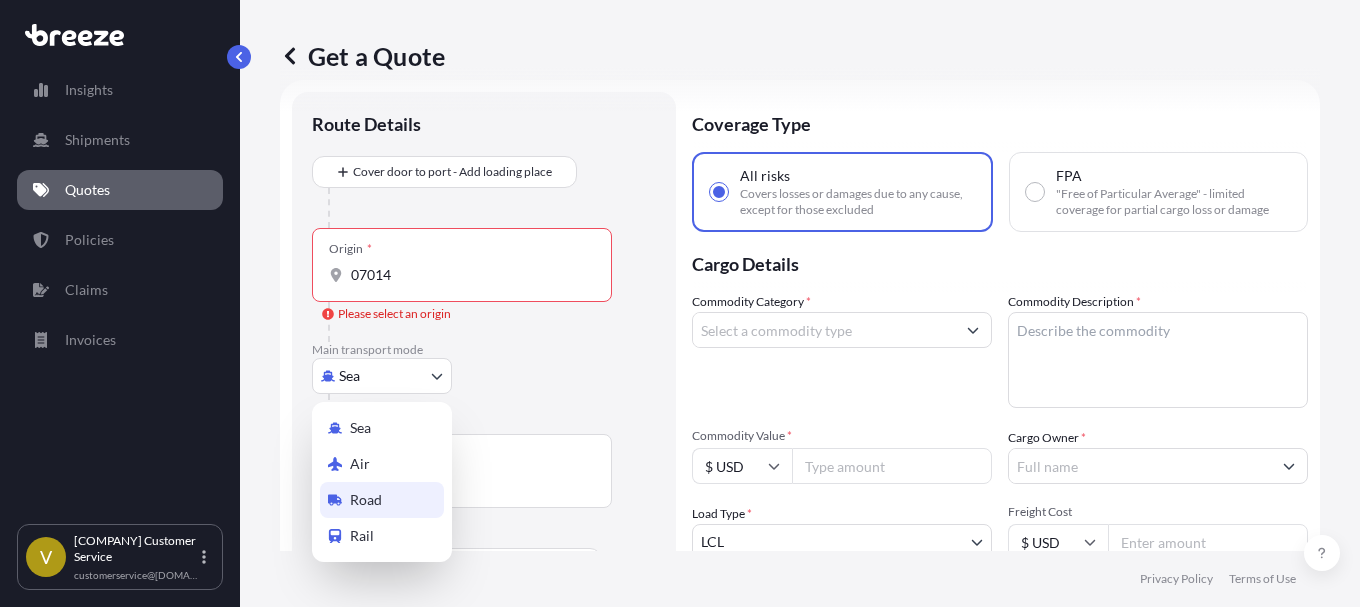 click on "Road" at bounding box center (366, 500) 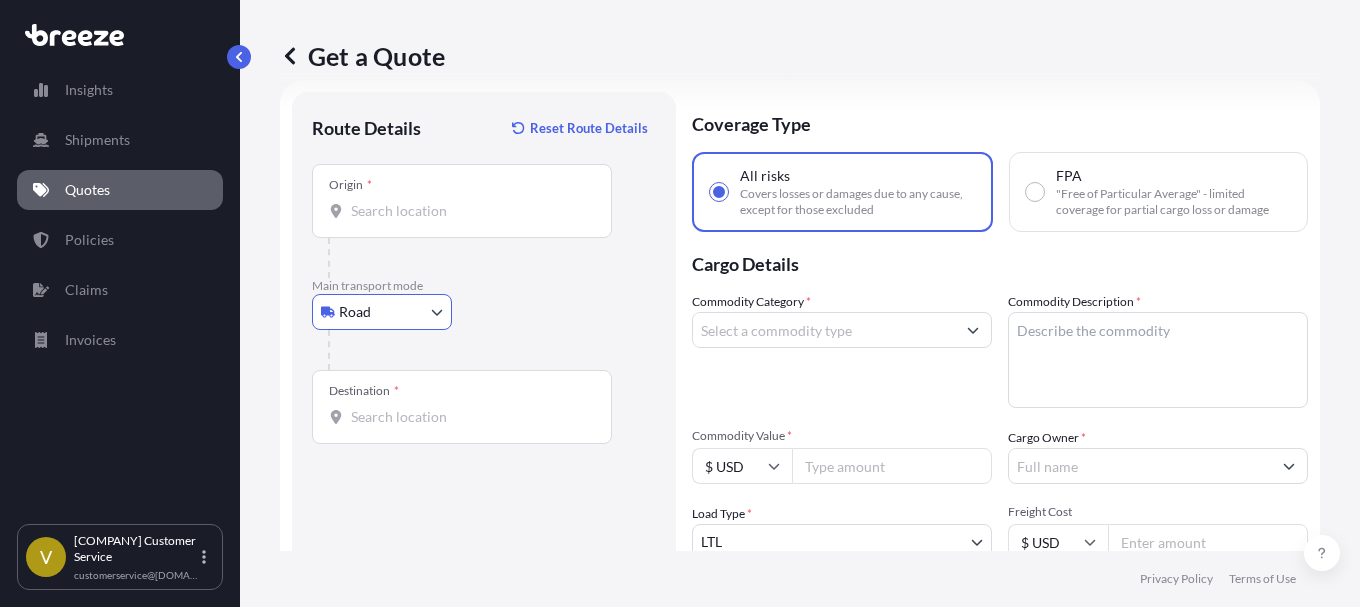 click on "Origin *" at bounding box center [462, 201] 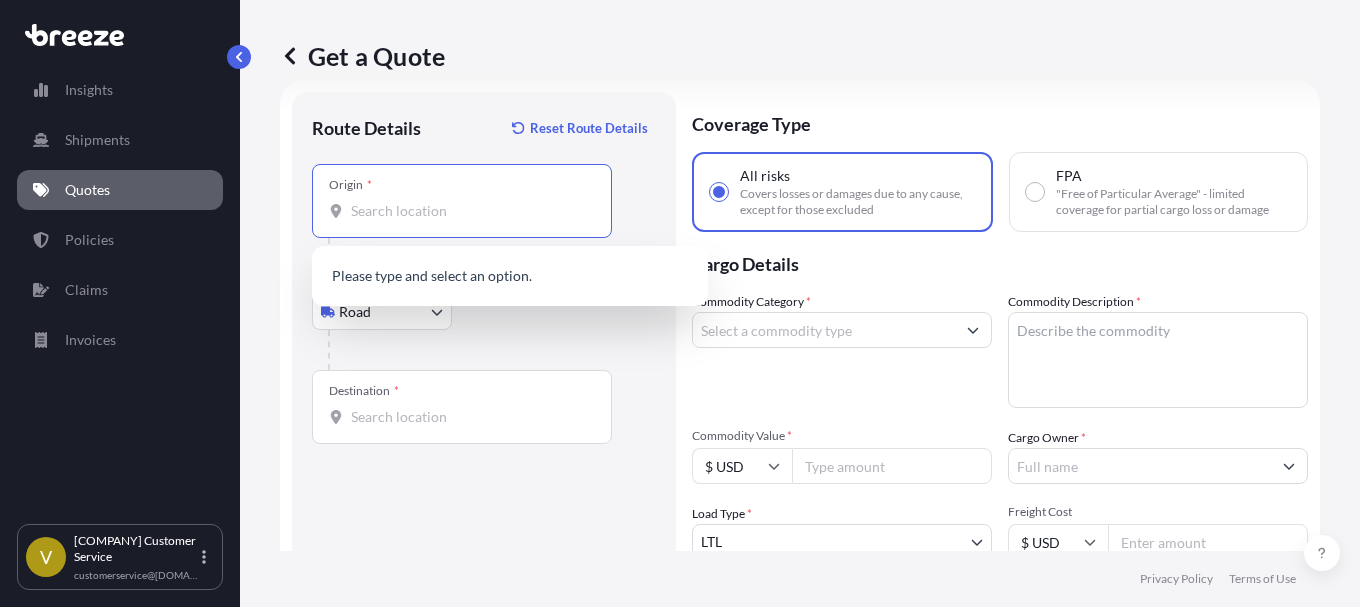 paste on "07014" 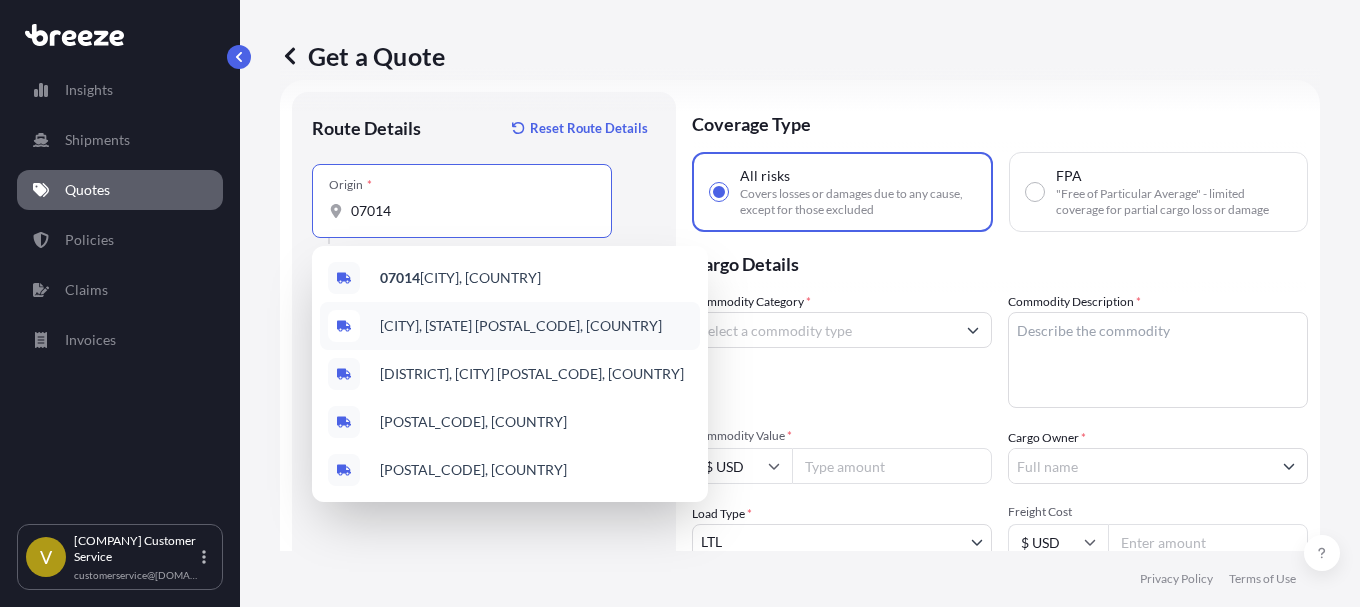 click on "[CITY], [STATE] [POSTAL_CODE], [COUNTRY]" at bounding box center [521, 326] 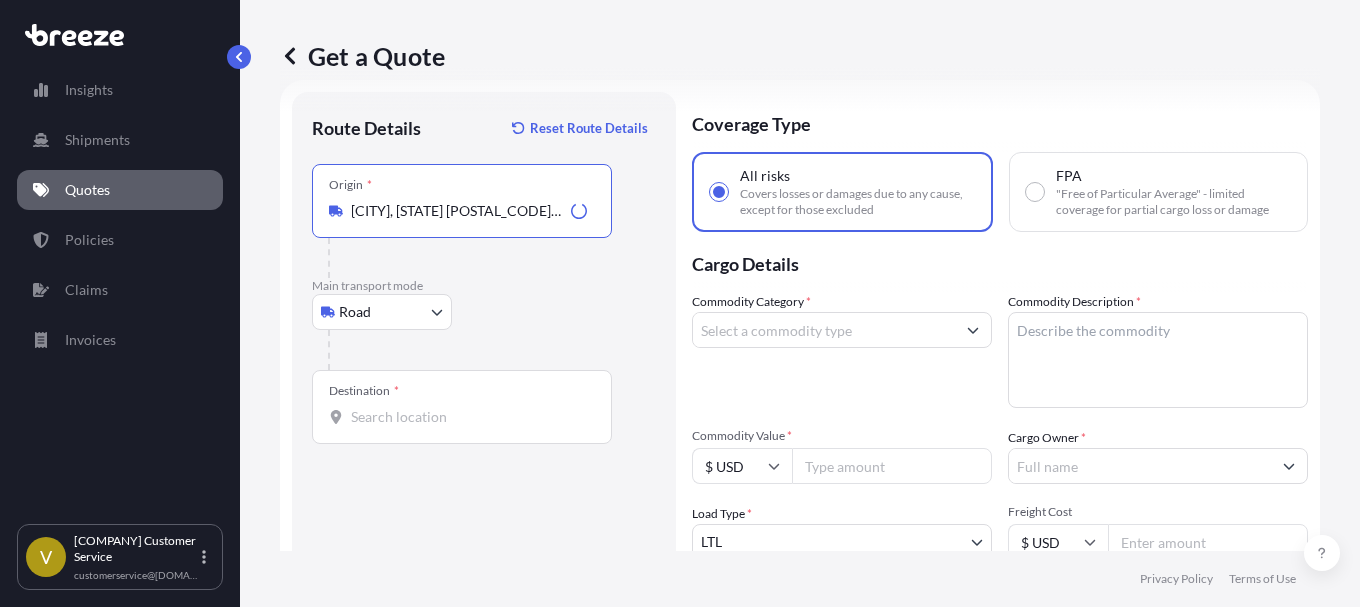 type on "[CITY], [STATE] [POSTAL_CODE], [COUNTRY]" 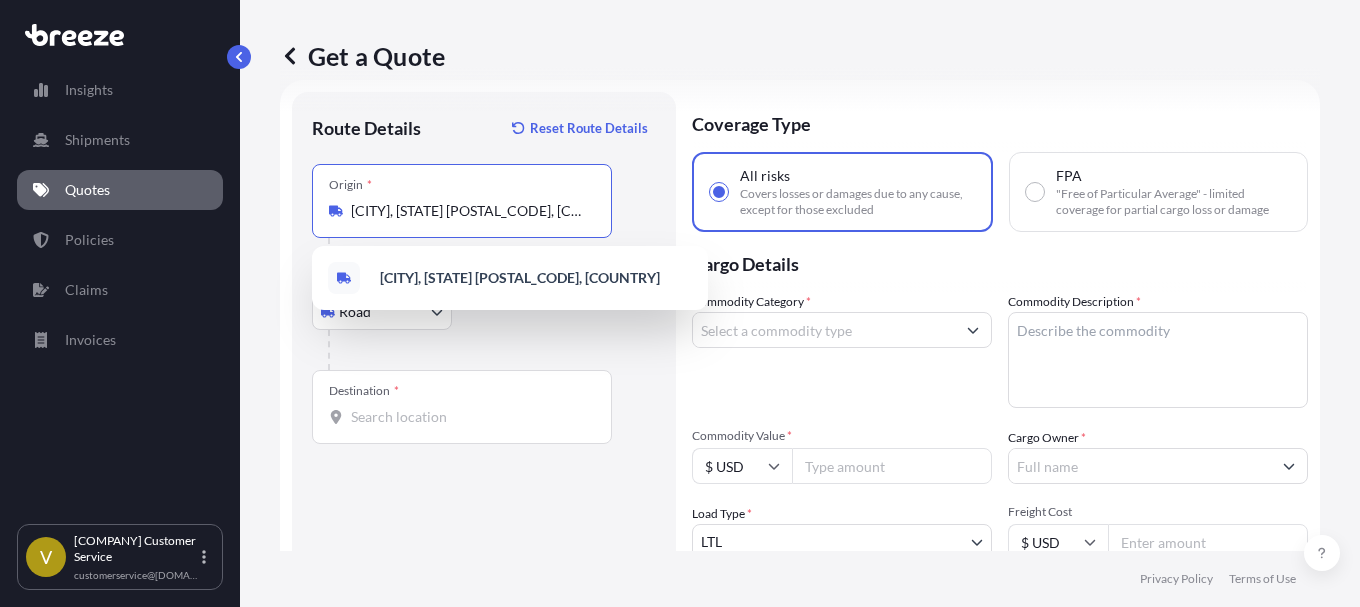 click on "Destination *" at bounding box center (469, 417) 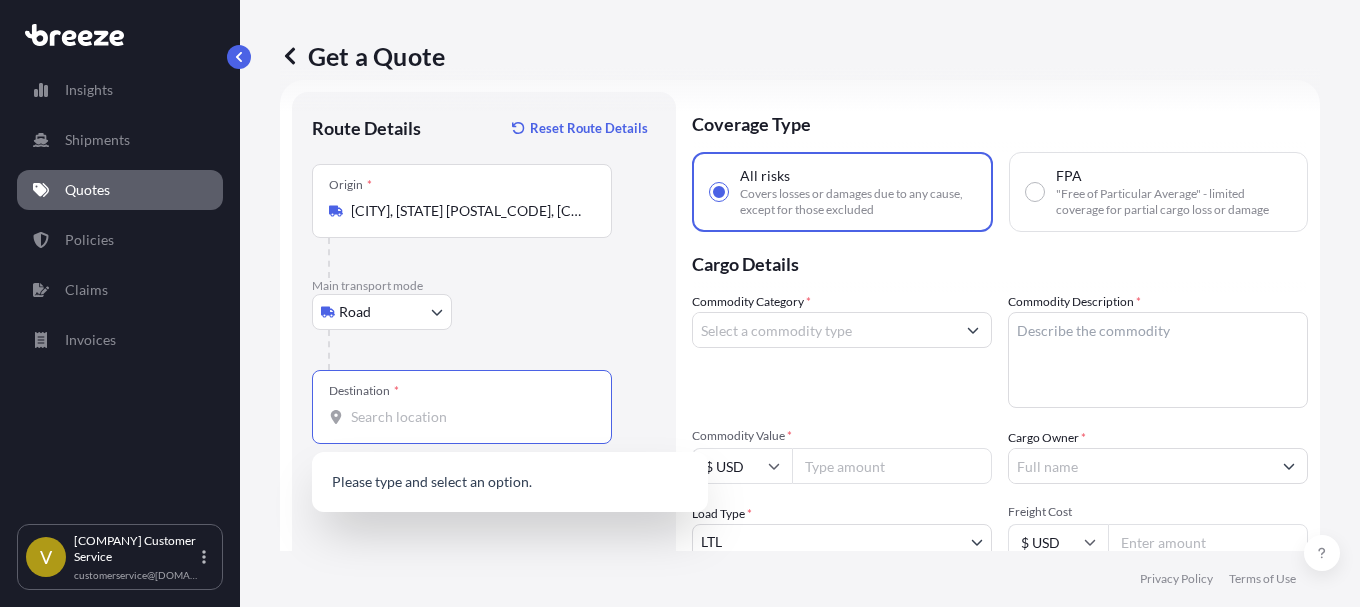 paste on "84116" 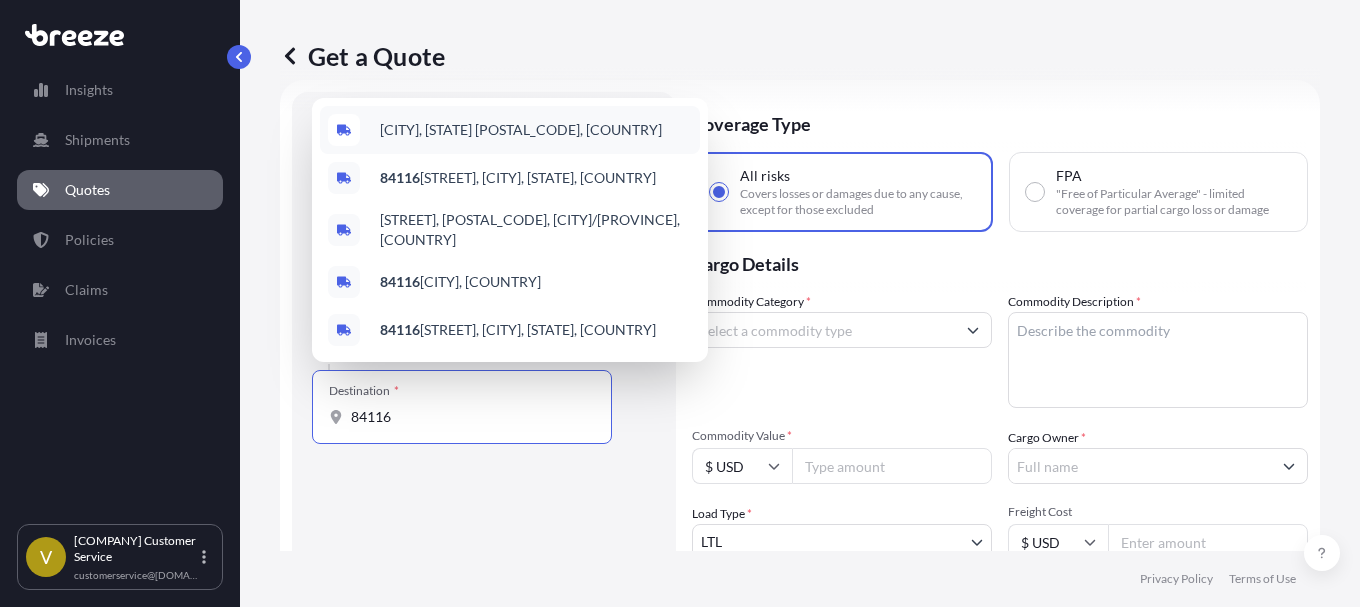 click on "[CITY], [STATE] [POSTAL_CODE], [COUNTRY]" at bounding box center (521, 130) 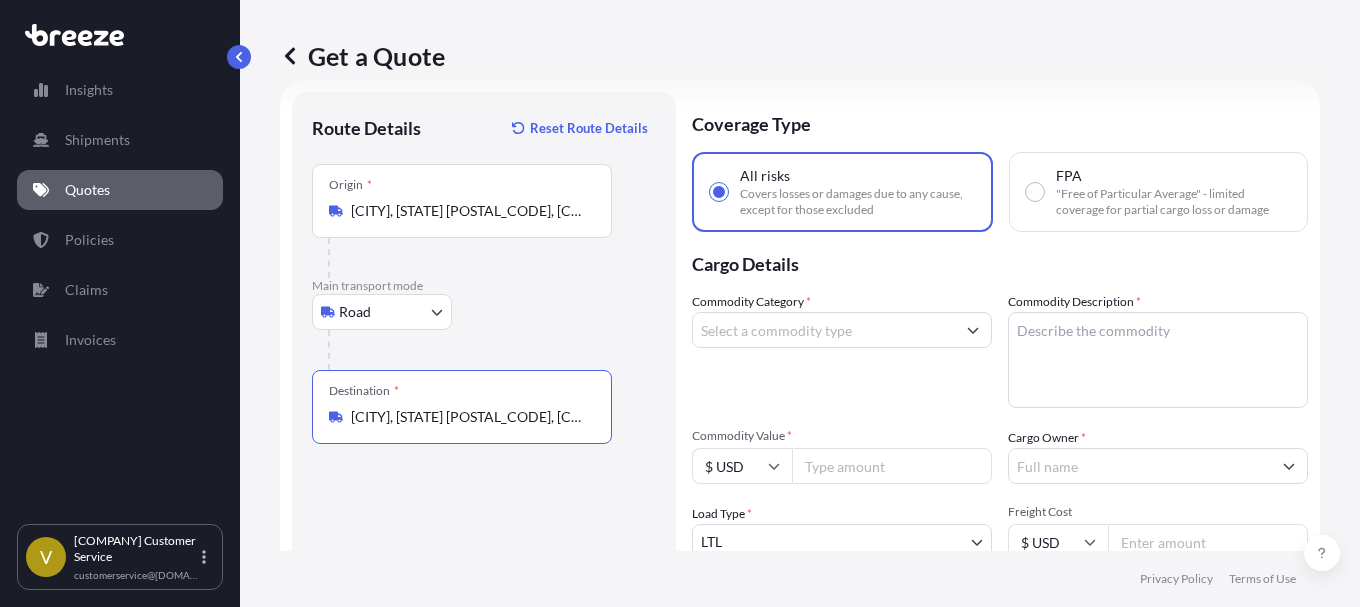 type on "[CITY], [STATE] [POSTAL_CODE], [COUNTRY]" 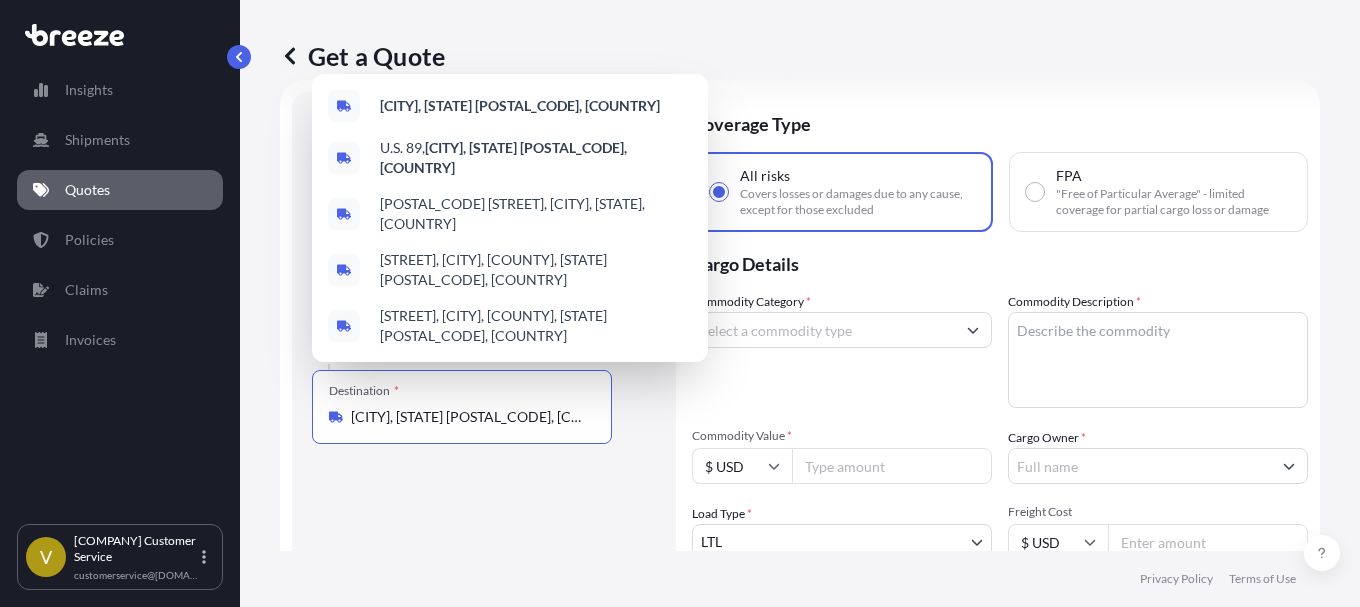 click on "Cargo Details" at bounding box center (1000, 262) 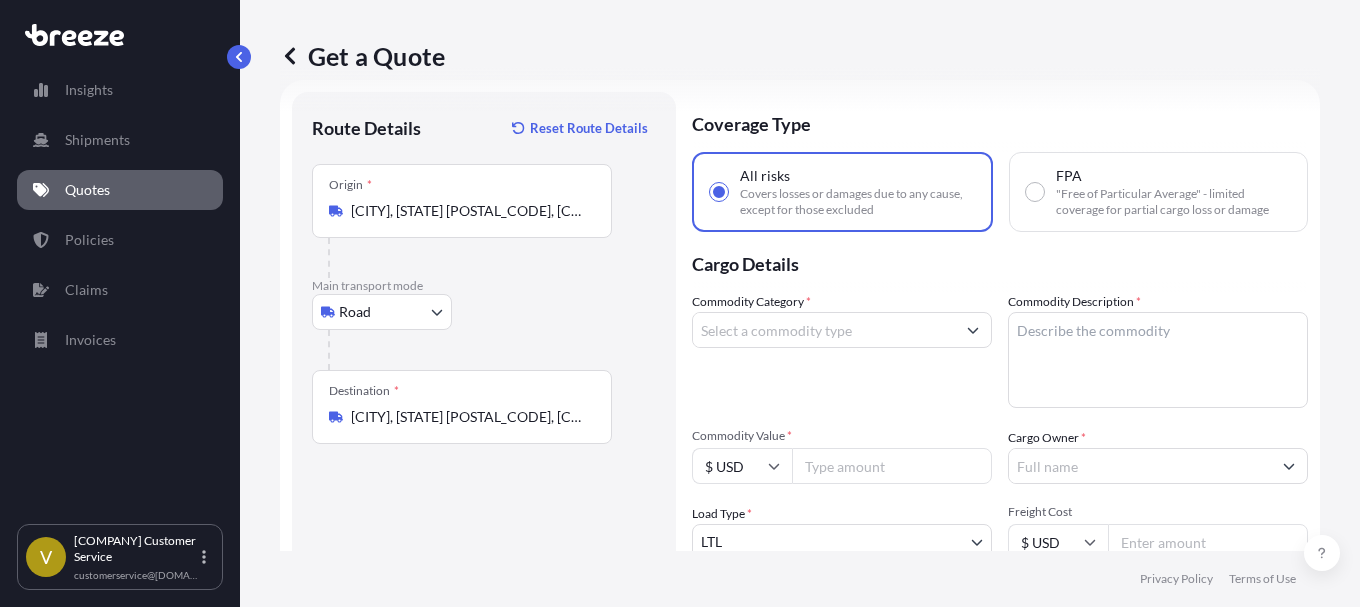 click at bounding box center [973, 330] 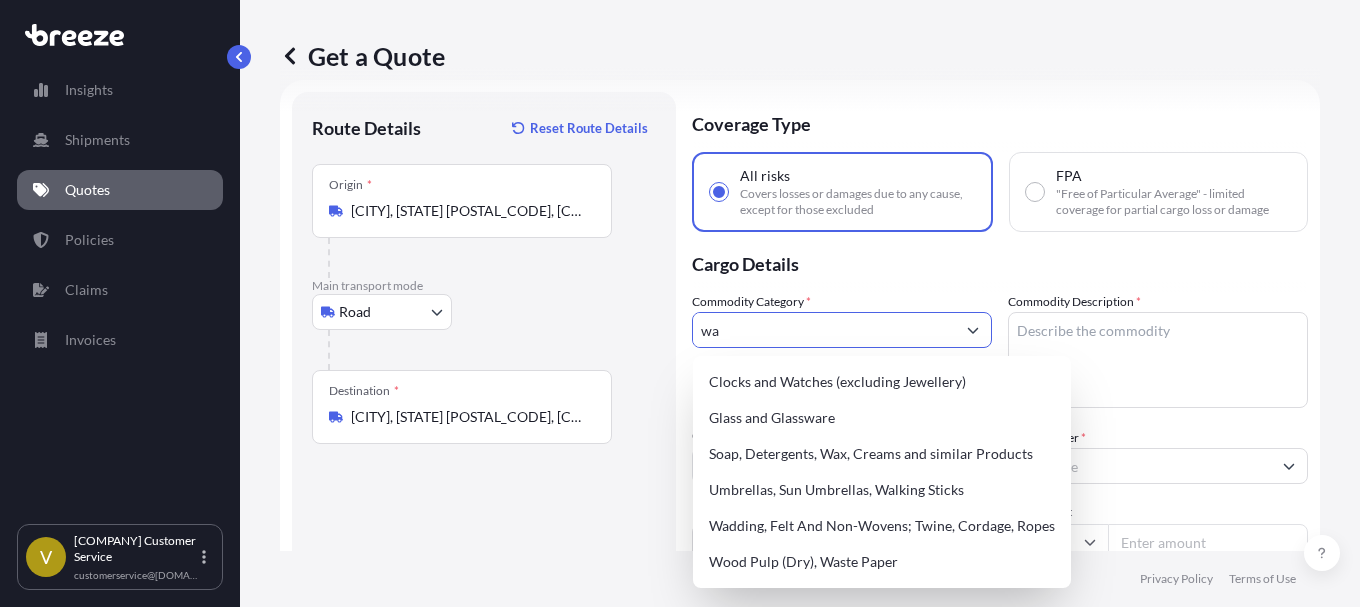 type on "w" 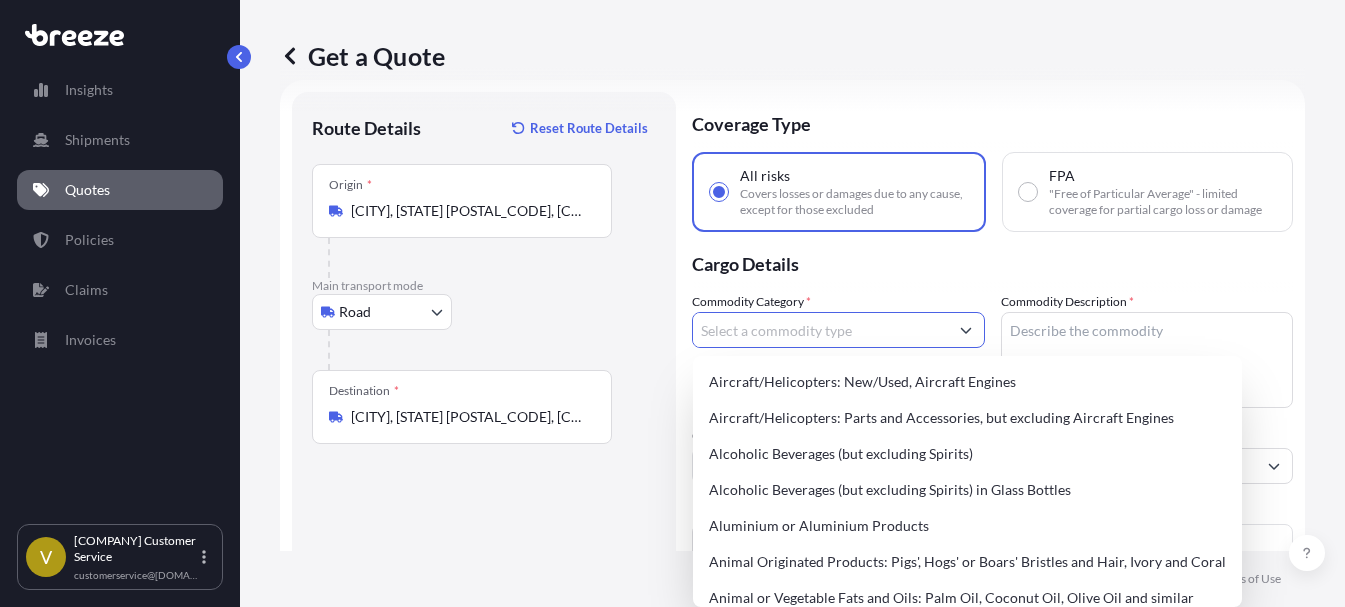 paste on "WATER MINERALS" 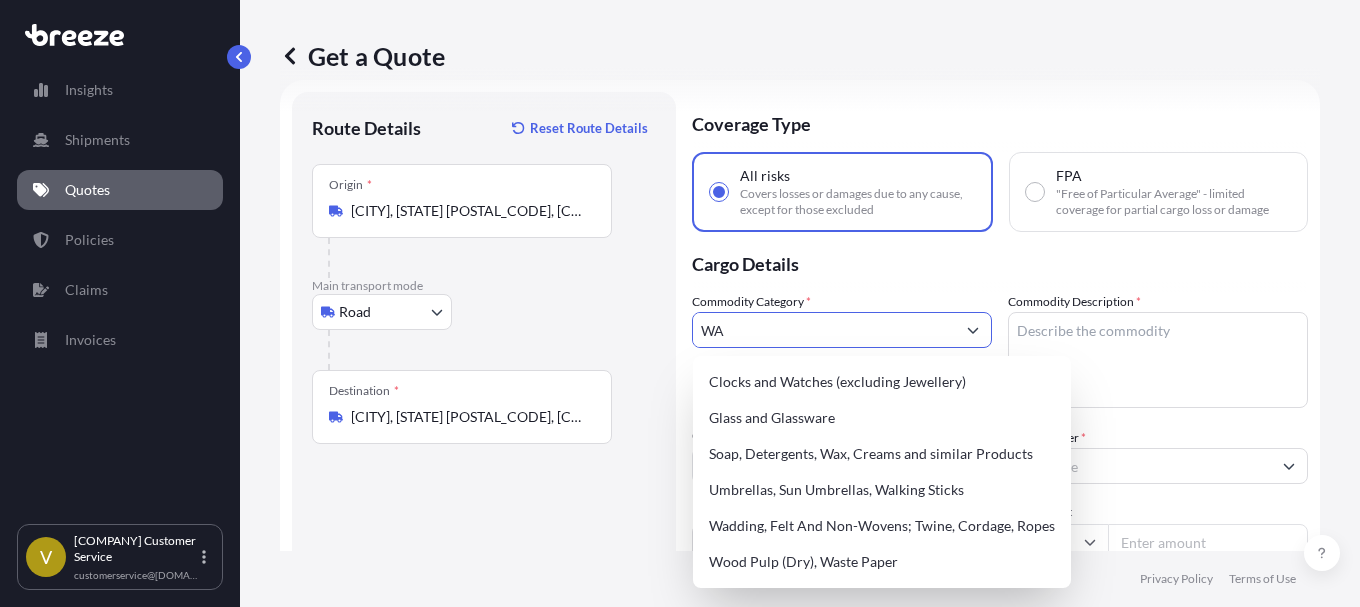 type on "W" 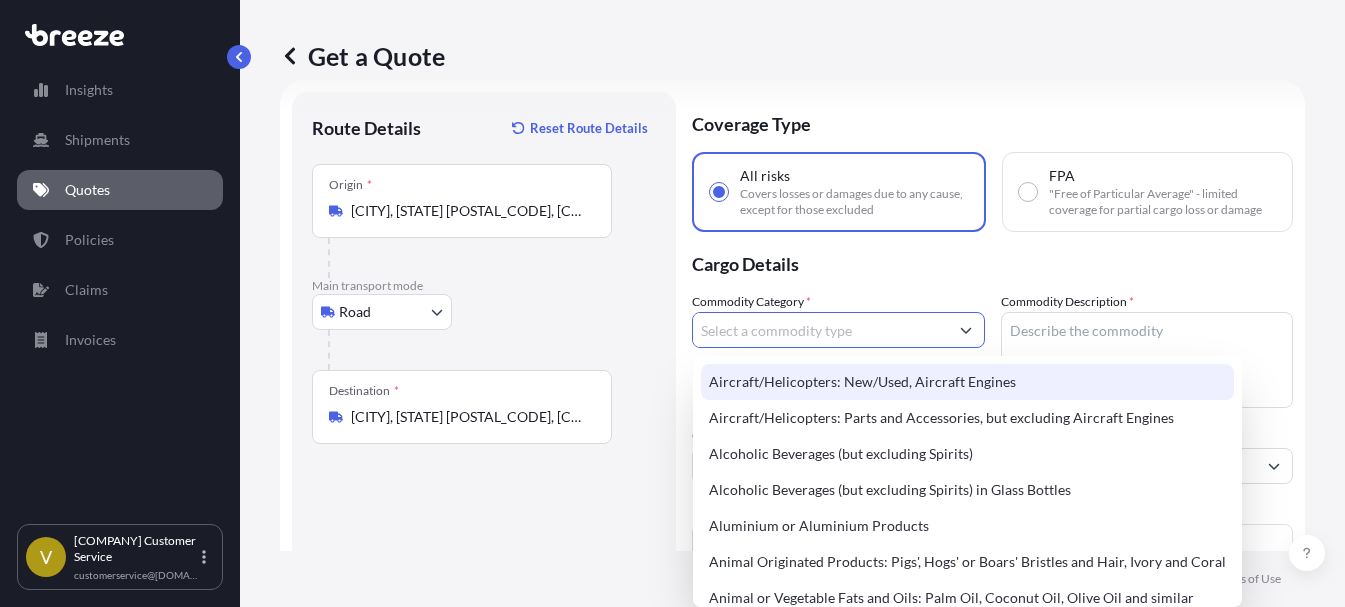 click on "Commodity Category *" at bounding box center (820, 330) 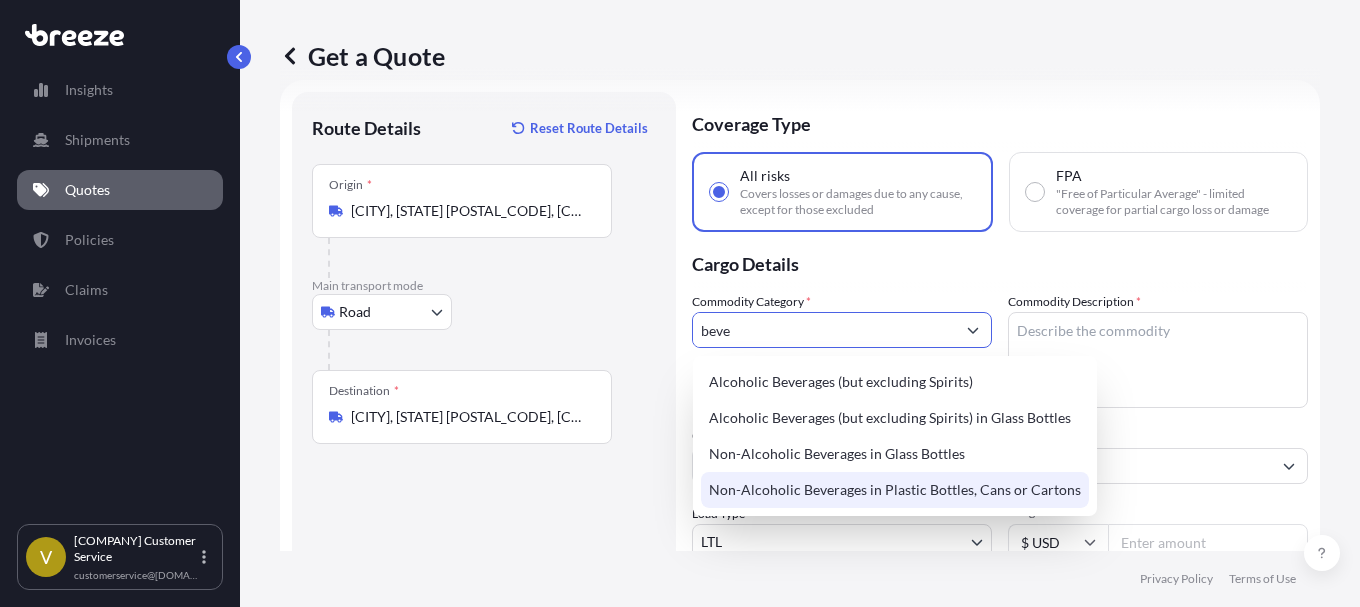 click on "Non-Alcoholic Beverages in Plastic Bottles, Cans or Cartons" at bounding box center [895, 490] 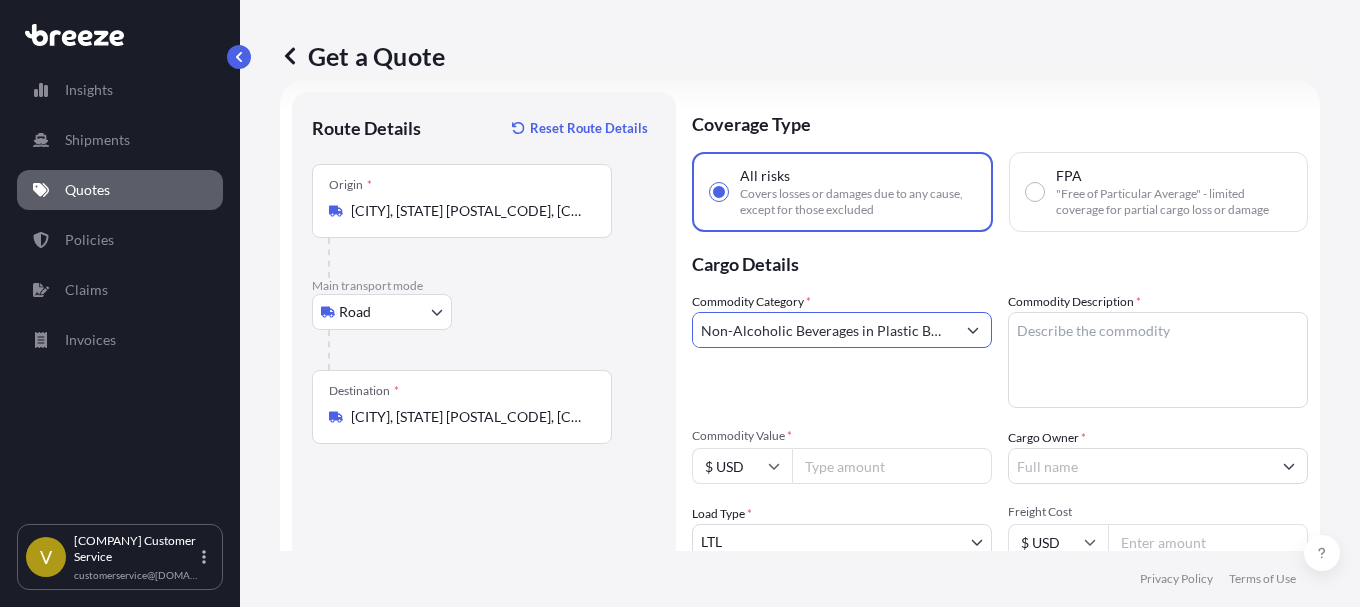 type on "Non-Alcoholic Beverages in Plastic Bottles, Cans or Cartons" 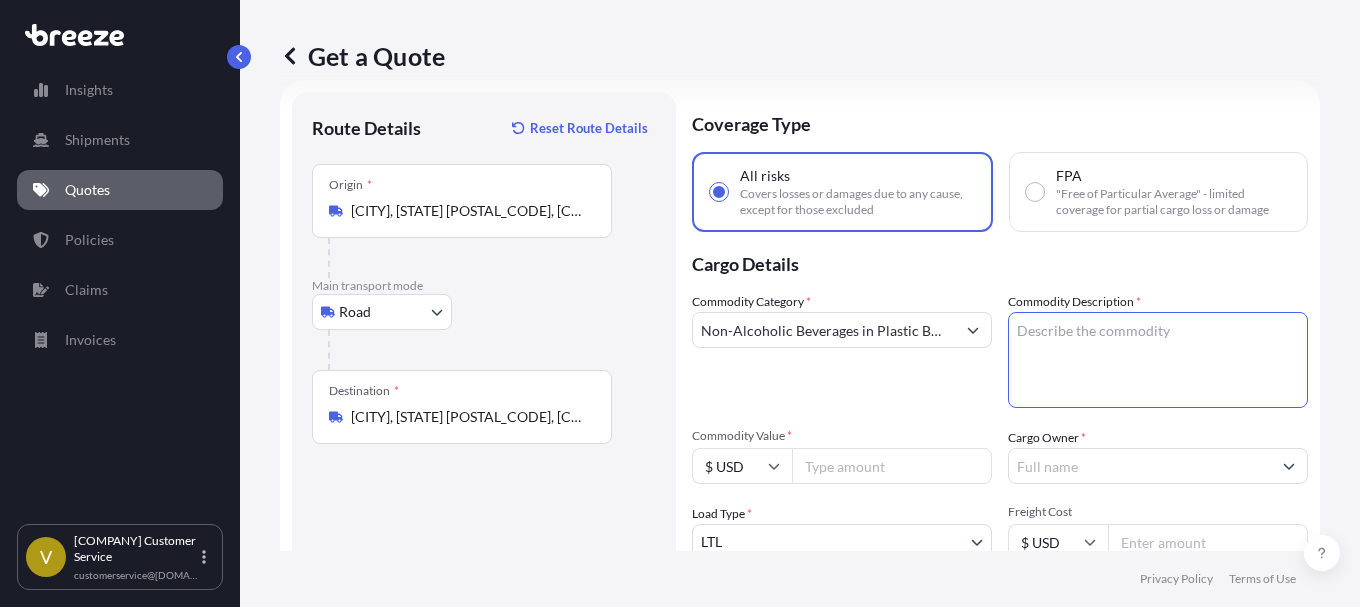 click on "Commodity Description *" at bounding box center [1158, 360] 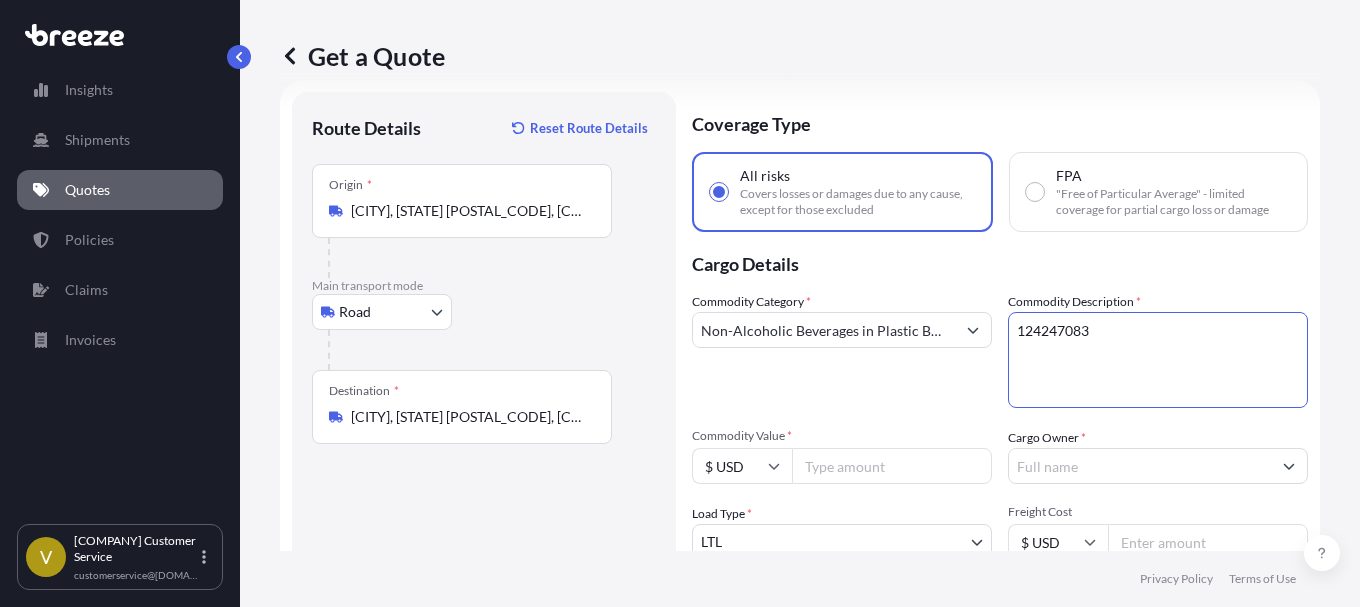drag, startPoint x: 1086, startPoint y: 336, endPoint x: 1006, endPoint y: 331, distance: 80.1561 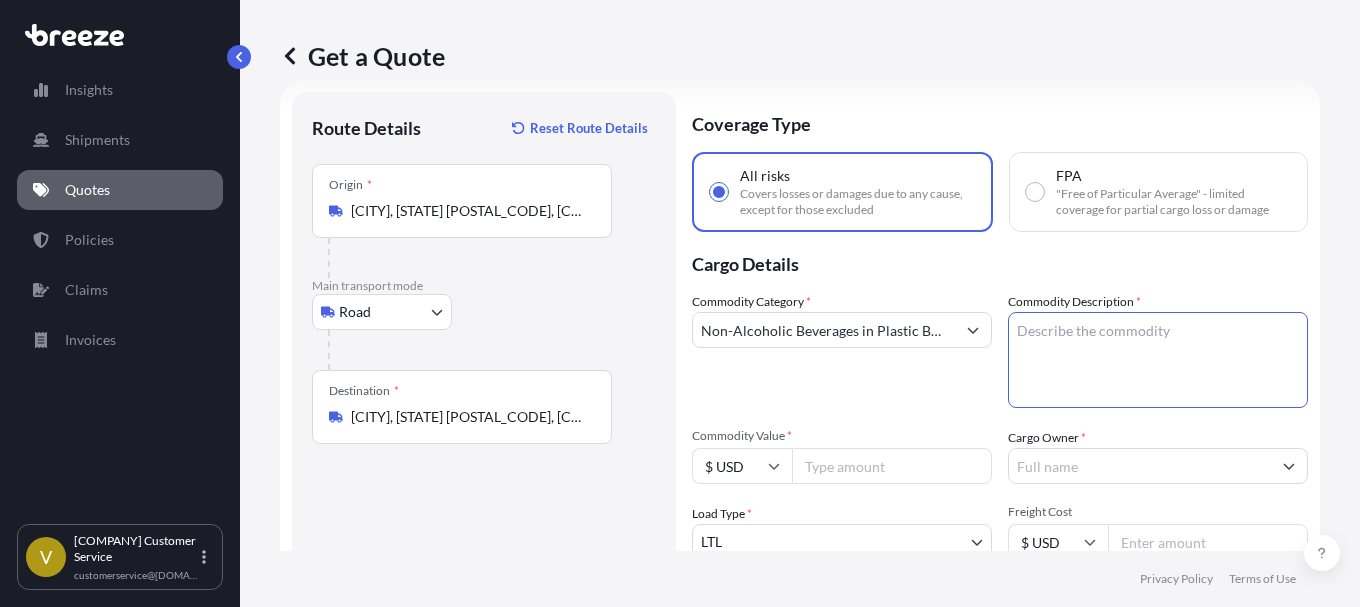 click at bounding box center [973, 330] 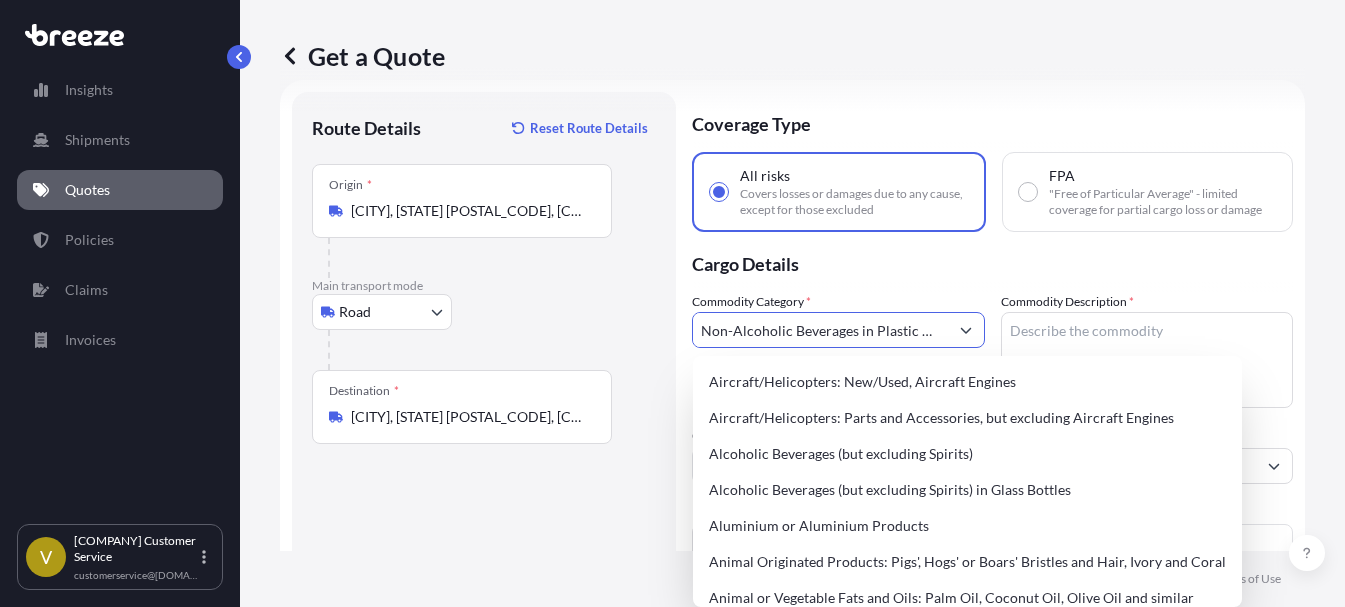 scroll, scrollTop: 0, scrollLeft: 123, axis: horizontal 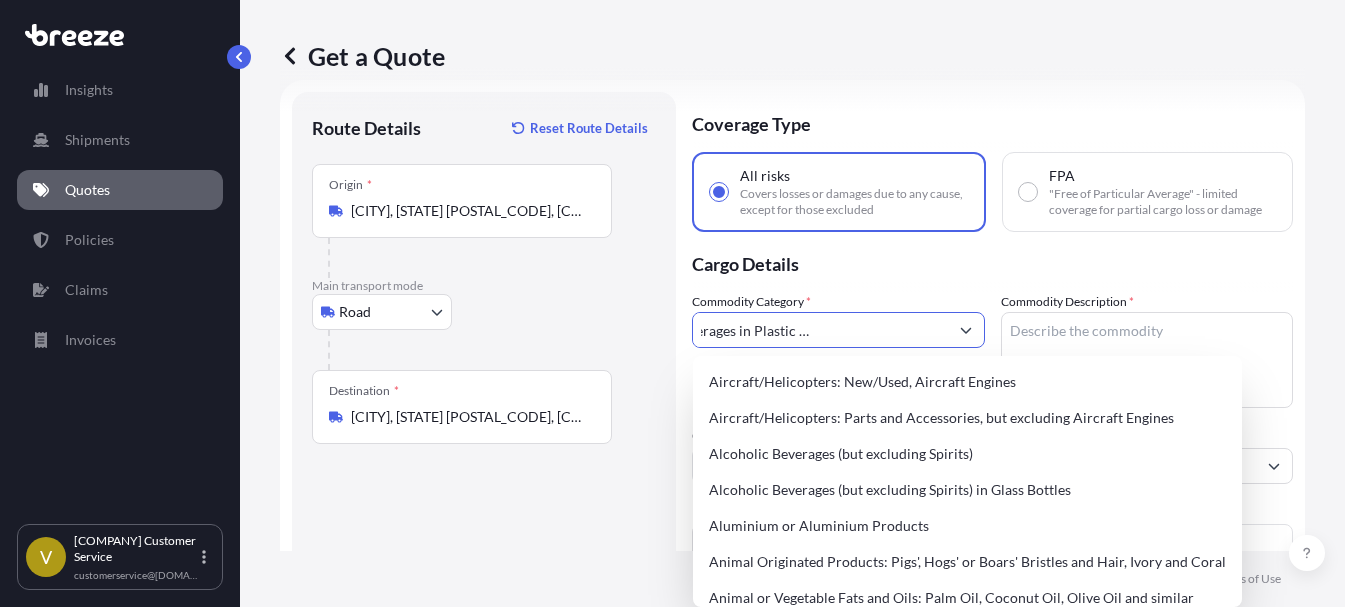click on "Cargo Details" at bounding box center (992, 262) 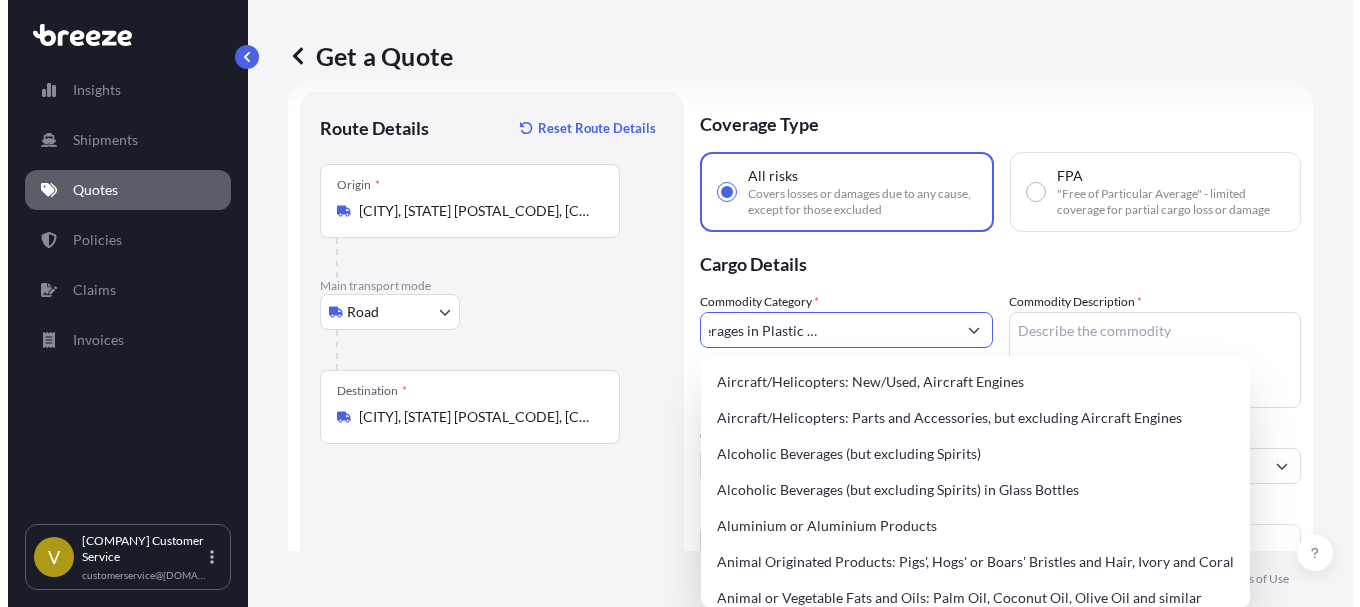 scroll, scrollTop: 0, scrollLeft: 0, axis: both 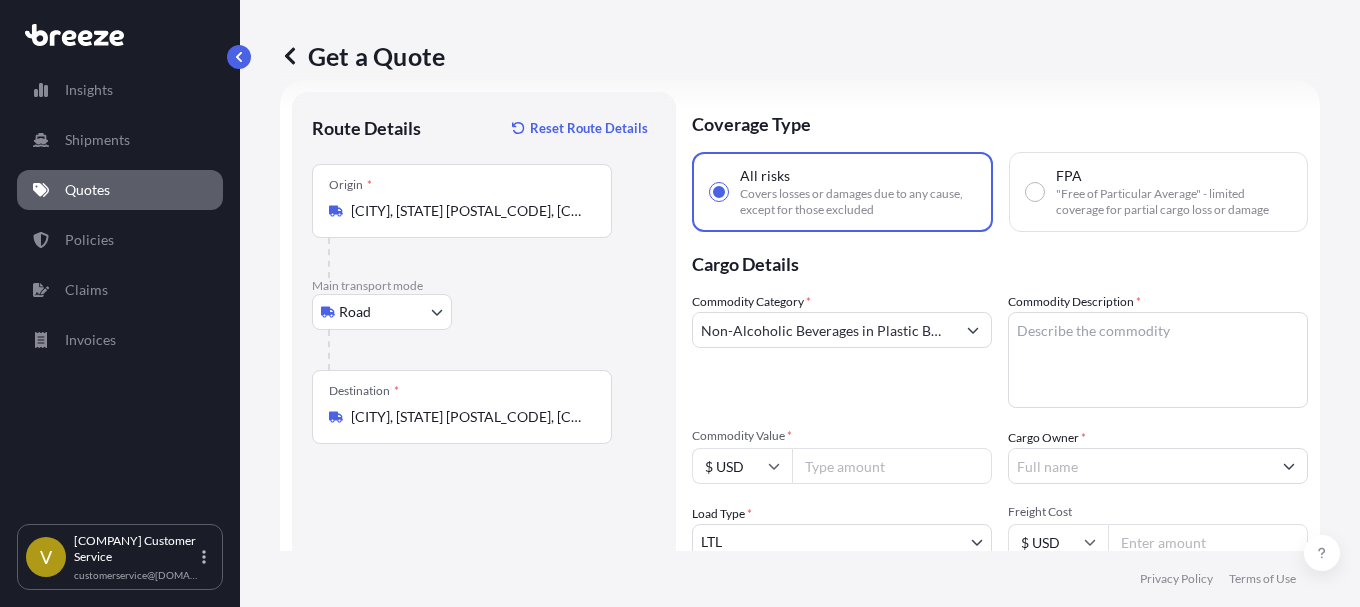 click on "Commodity Description *" at bounding box center [1158, 360] 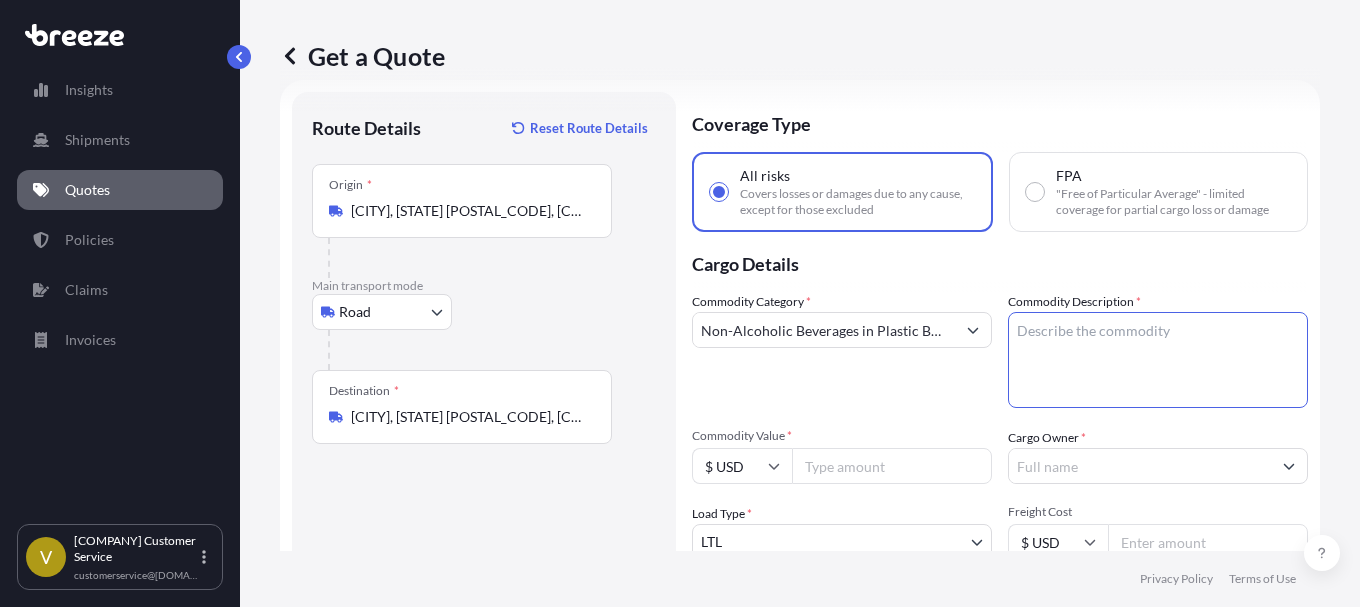 paste on "59440" 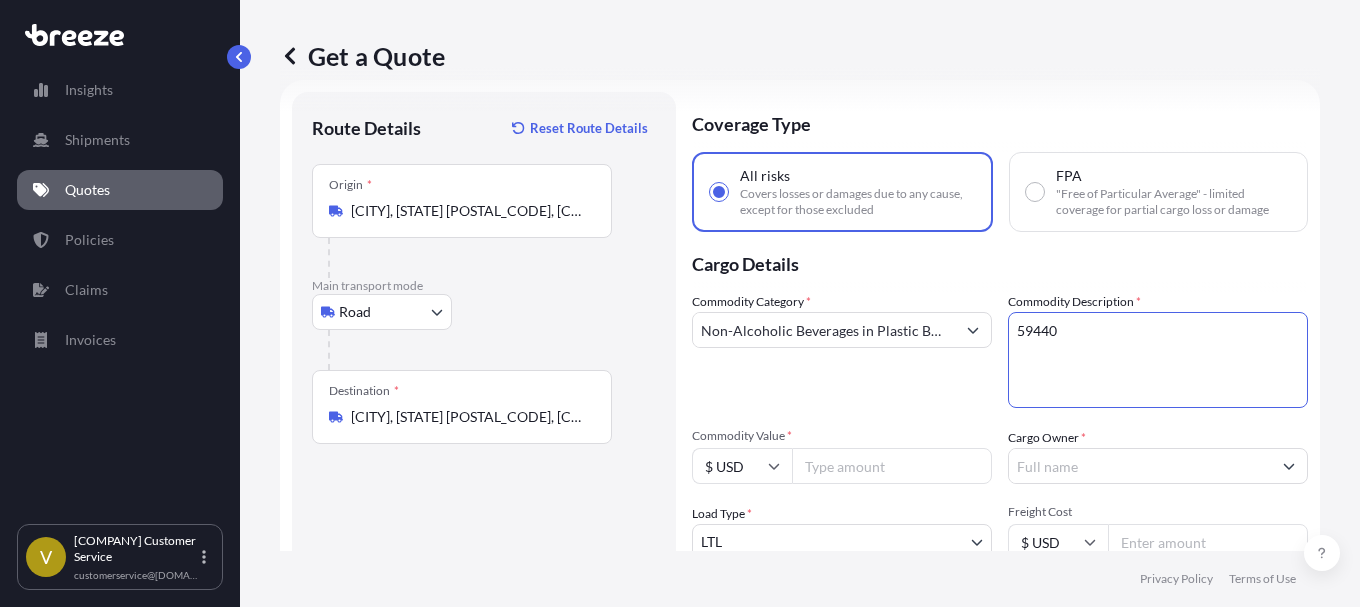 drag, startPoint x: 1057, startPoint y: 327, endPoint x: 994, endPoint y: 329, distance: 63.03174 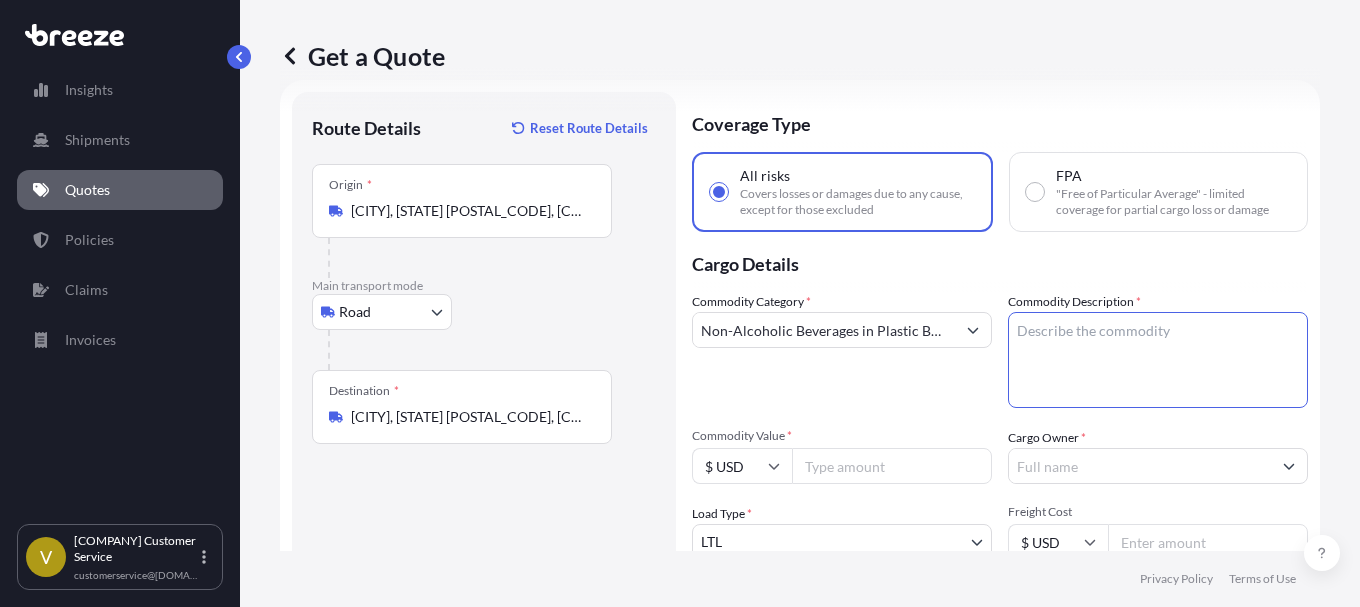 click on "Commodity Description *" at bounding box center [1158, 360] 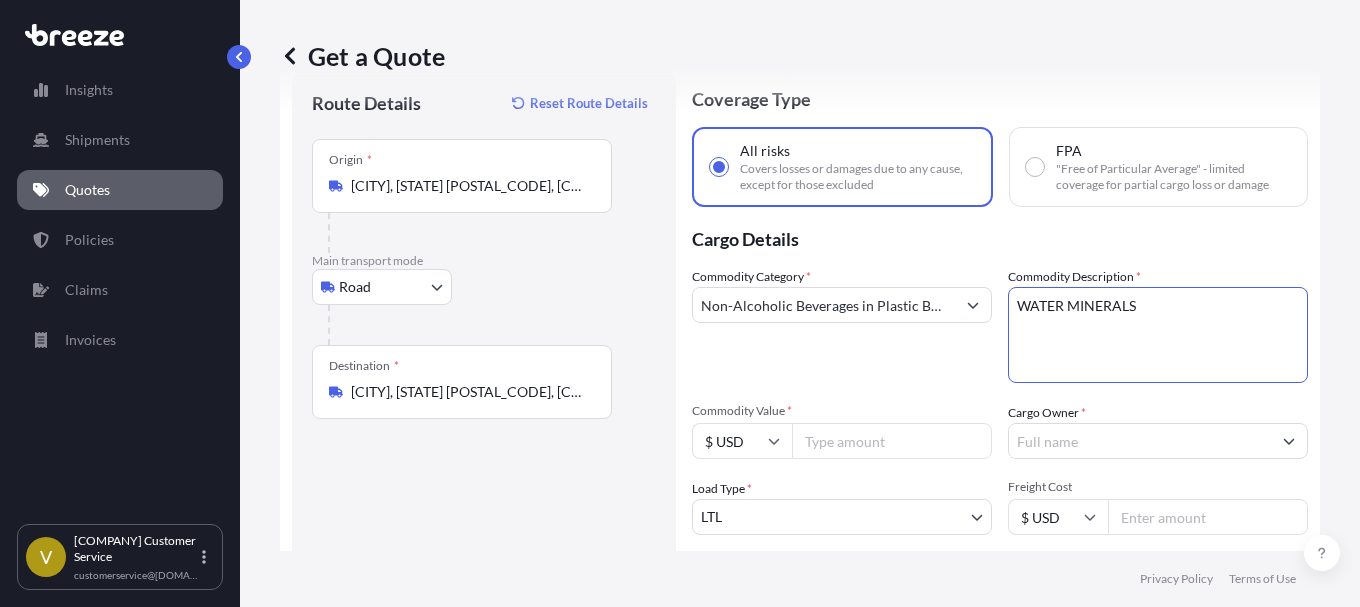 scroll, scrollTop: 125, scrollLeft: 0, axis: vertical 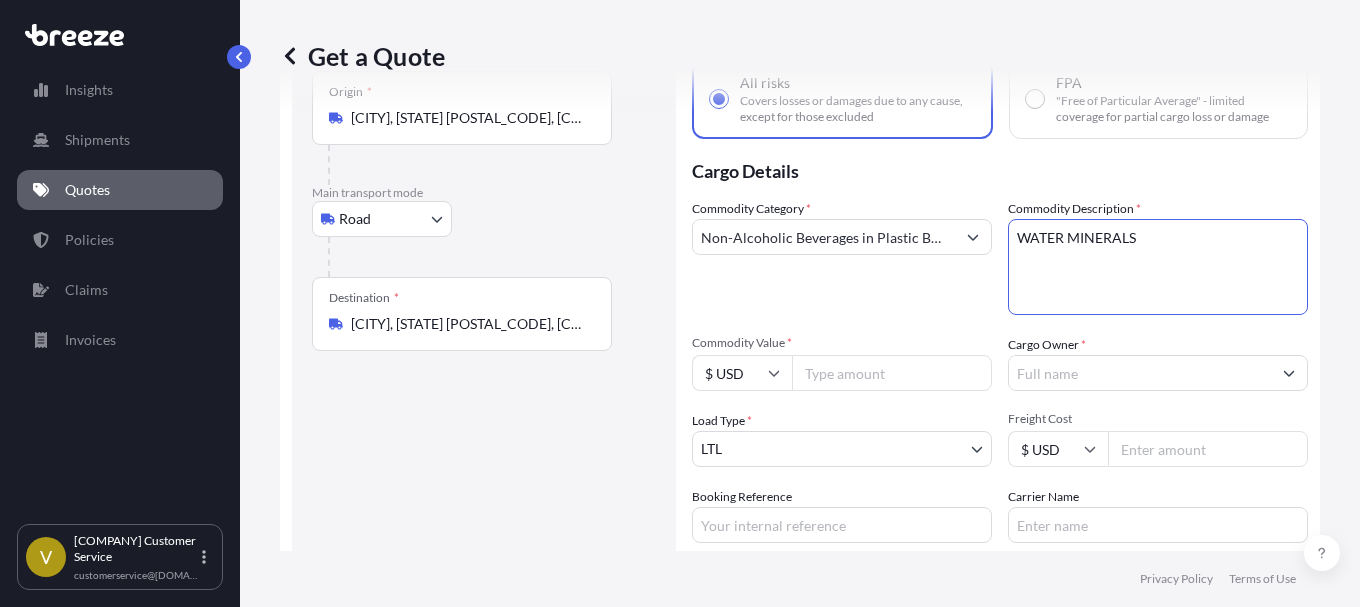type on "WATER MINERALS" 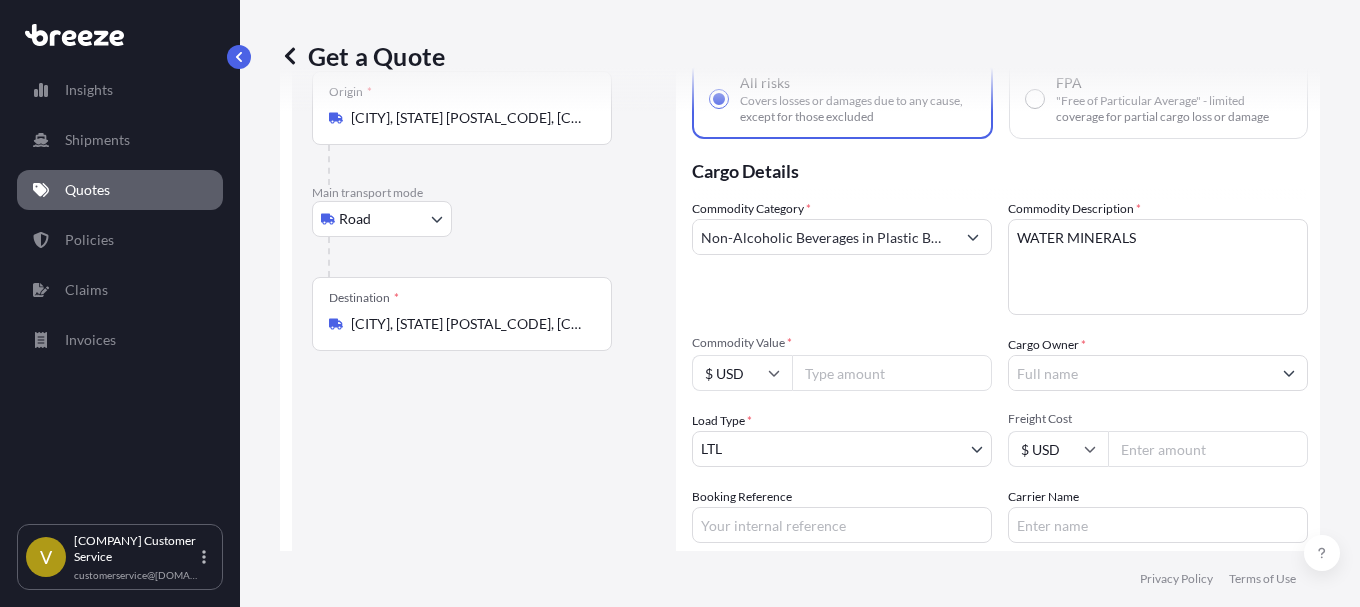 click on "Commodity Value   *" at bounding box center [892, 373] 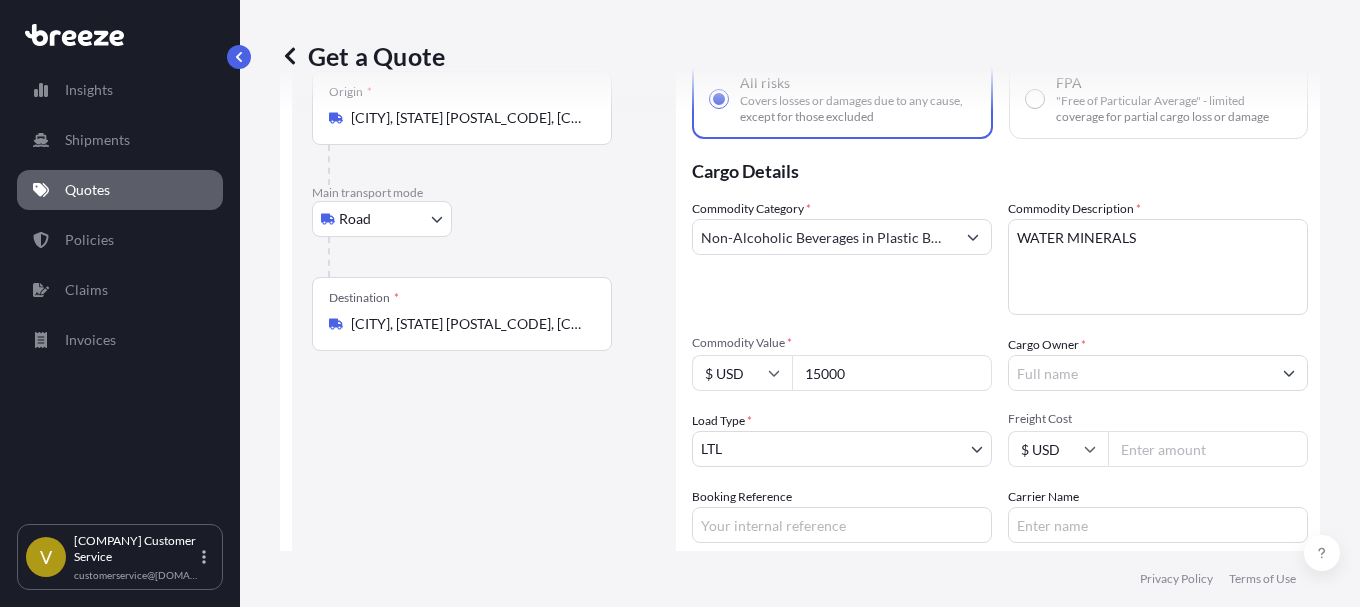 type on "15000" 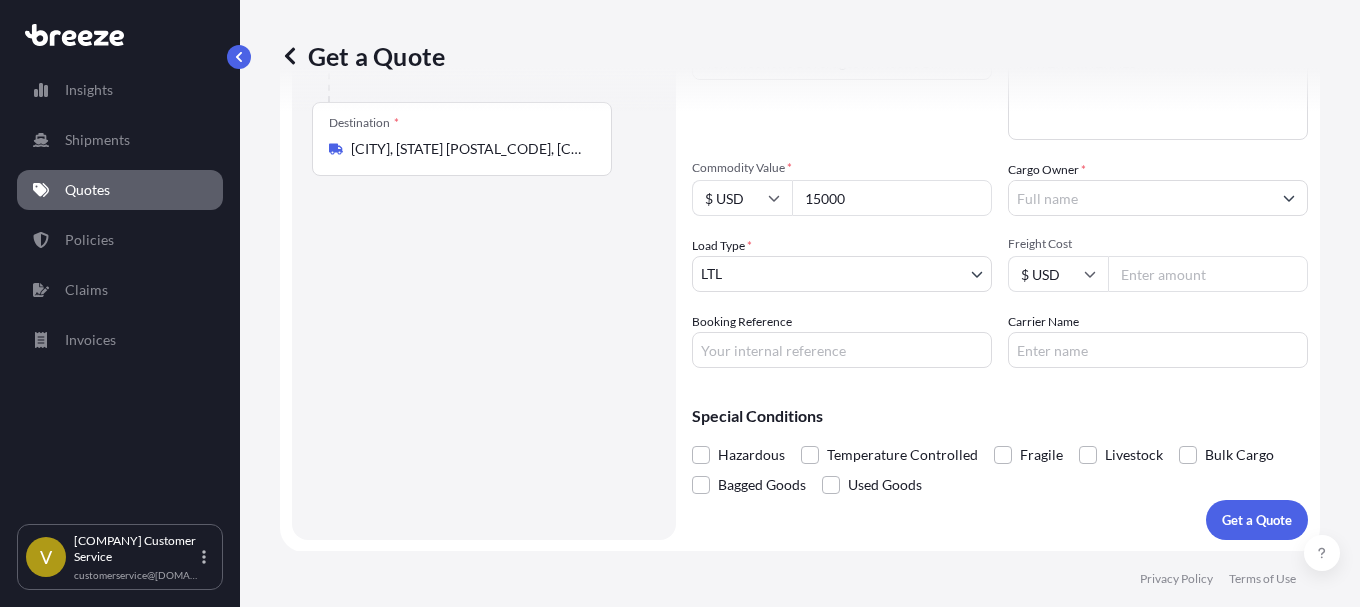 scroll, scrollTop: 301, scrollLeft: 0, axis: vertical 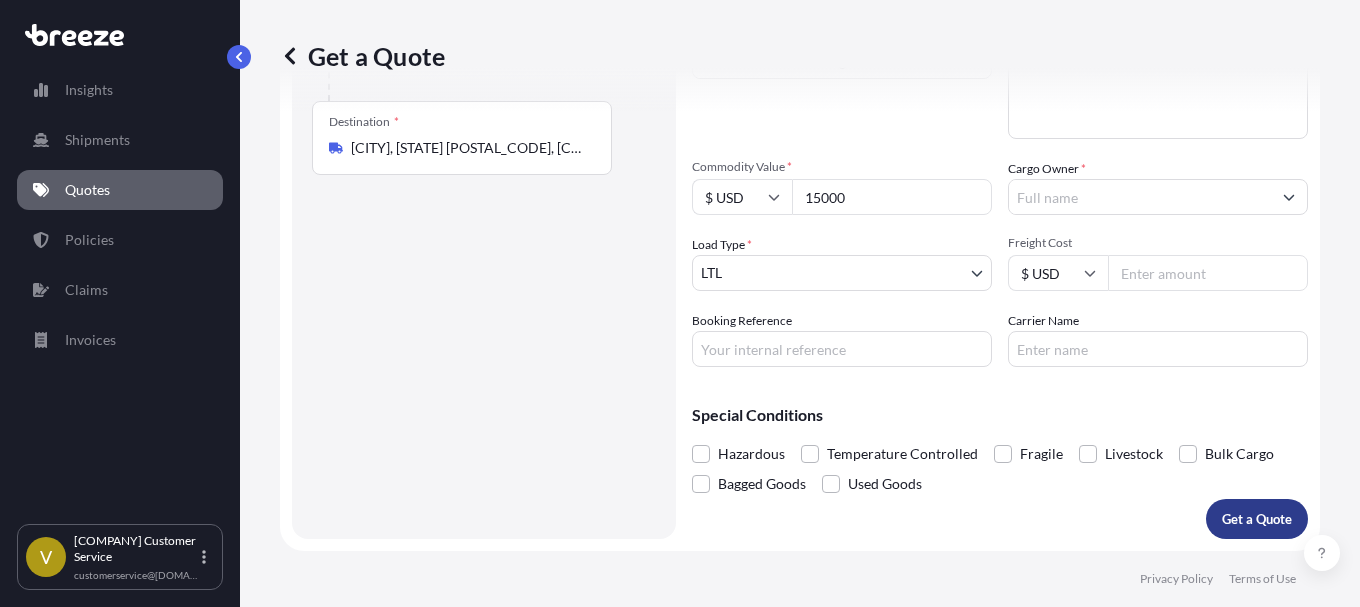 click on "Get a Quote" at bounding box center (1257, 519) 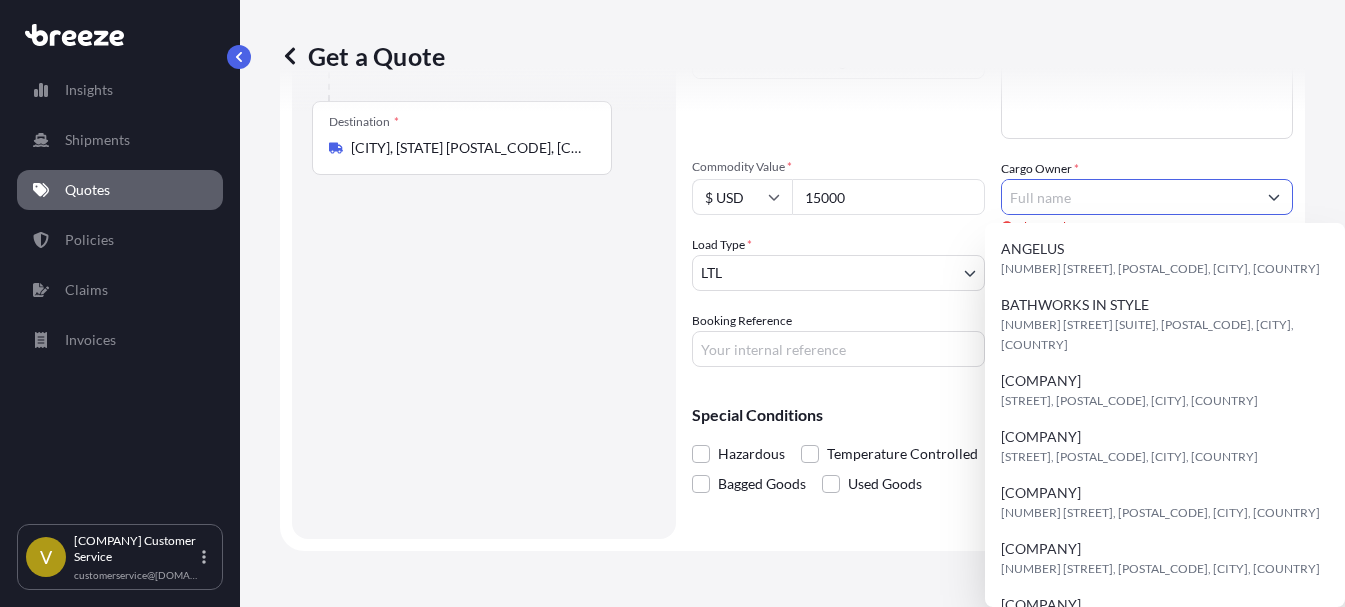 click on "Route Details Reset Route Details Place of loading Road Road Rail Origin * [CITY], [STATE] [POSTAL_CODE], [COUNTRY] Main transport mode Road Sea Air Road Rail Destination * [CITY], [STATE] [POSTAL_CODE], [COUNTRY] Road Road Rail Place of Discharge Coverage Type All risks Covers losses or damages due to any cause, except for those excluded FPA "Free of Particular Average" - limited coverage for partial cargo loss or damage Cargo Details Commodity Category * Non-Alcoholic Beverages in Plastic Bottles, Cans or Cartons Commodity Description * WATER MINERALS Commodity Value   * $ USD [PRICE] Cargo Owner * Please select or type cargo owner Load Type * LTL LTL FTL Freight Cost   $ USD Booking Reference Carrier Name Special Conditions Hazardous Temperature Controlled Fragile Livestock Bulk Cargo Bagged Goods Used Goods Get a Quote" at bounding box center (792, 181) 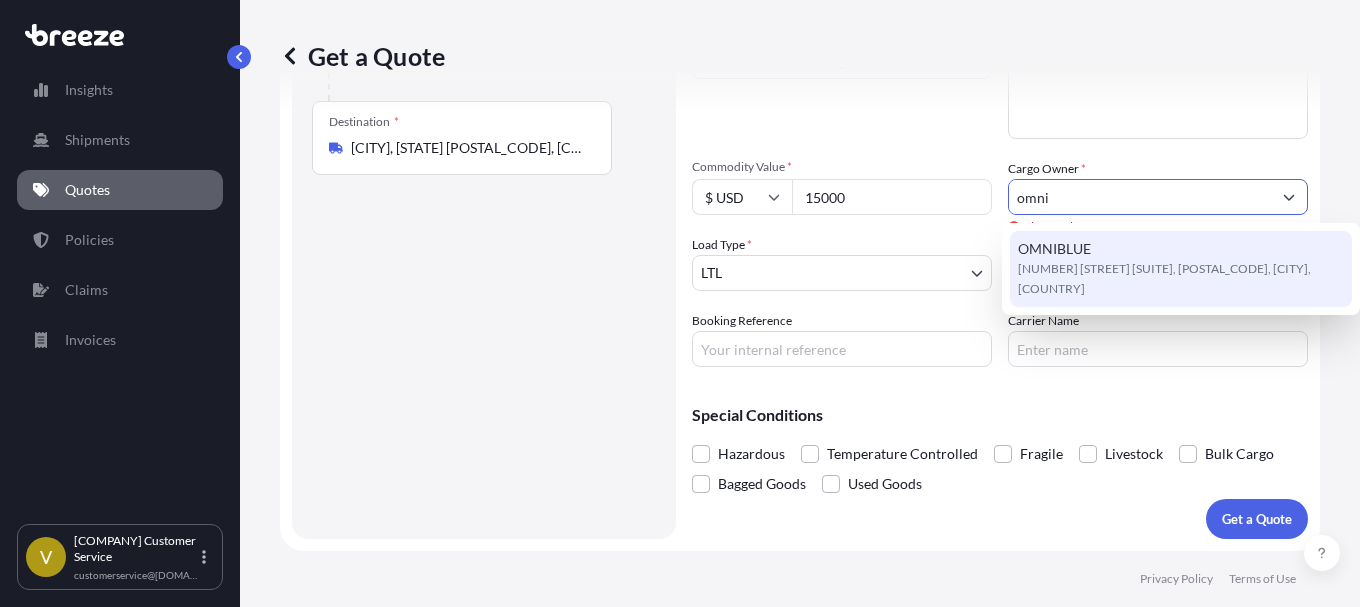 click on "[COMPANY] 205 Camino Alto Ct ste #260, [POSTAL_CODE], [CITY], [COUNTRY]" at bounding box center (1181, 269) 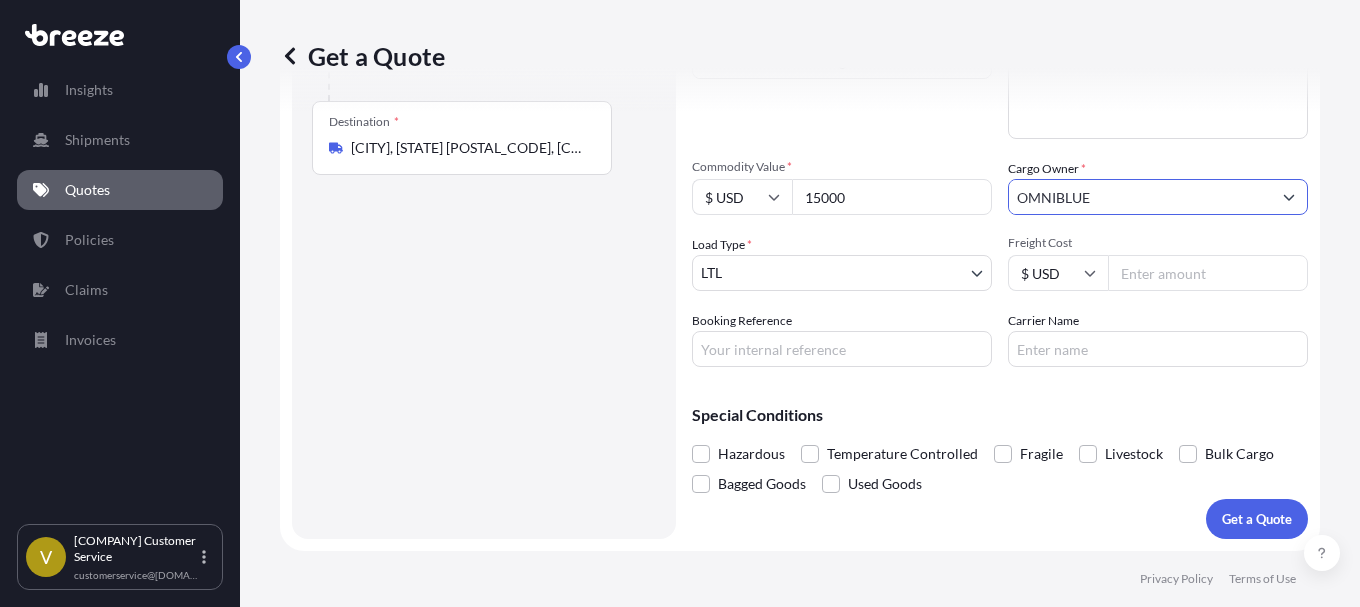 type on "OMNIBLUE" 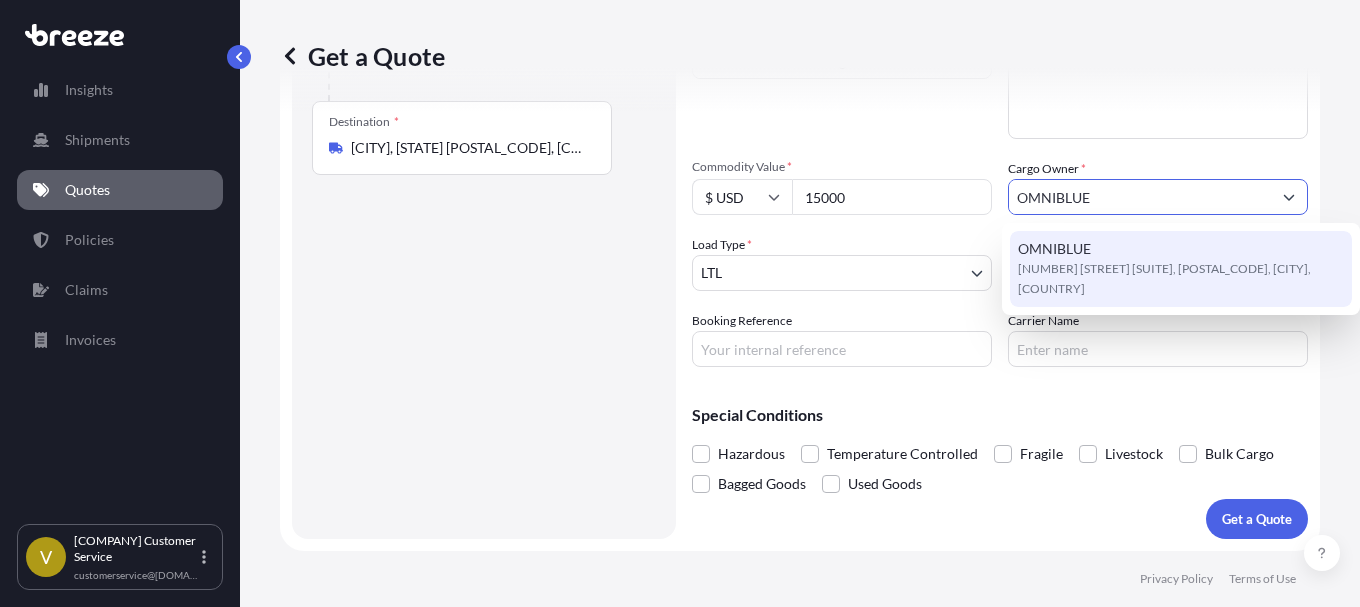 drag, startPoint x: 507, startPoint y: 468, endPoint x: 670, endPoint y: 458, distance: 163.30646 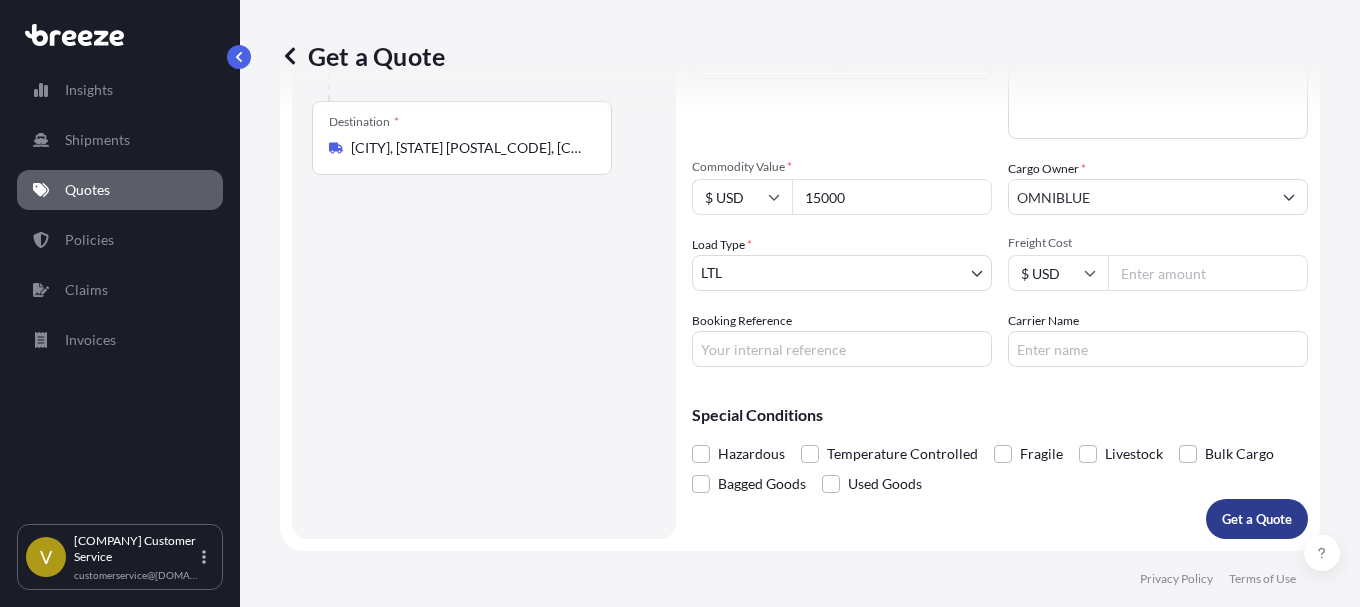 click on "Get a Quote" at bounding box center [1257, 519] 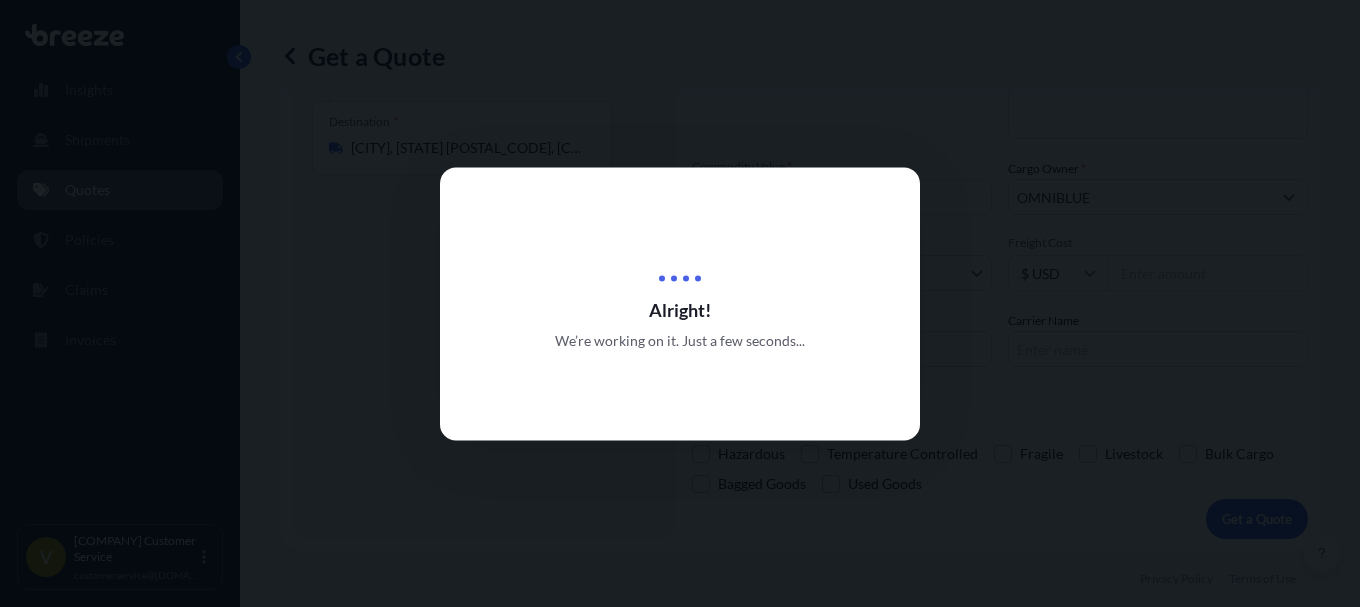 scroll, scrollTop: 0, scrollLeft: 0, axis: both 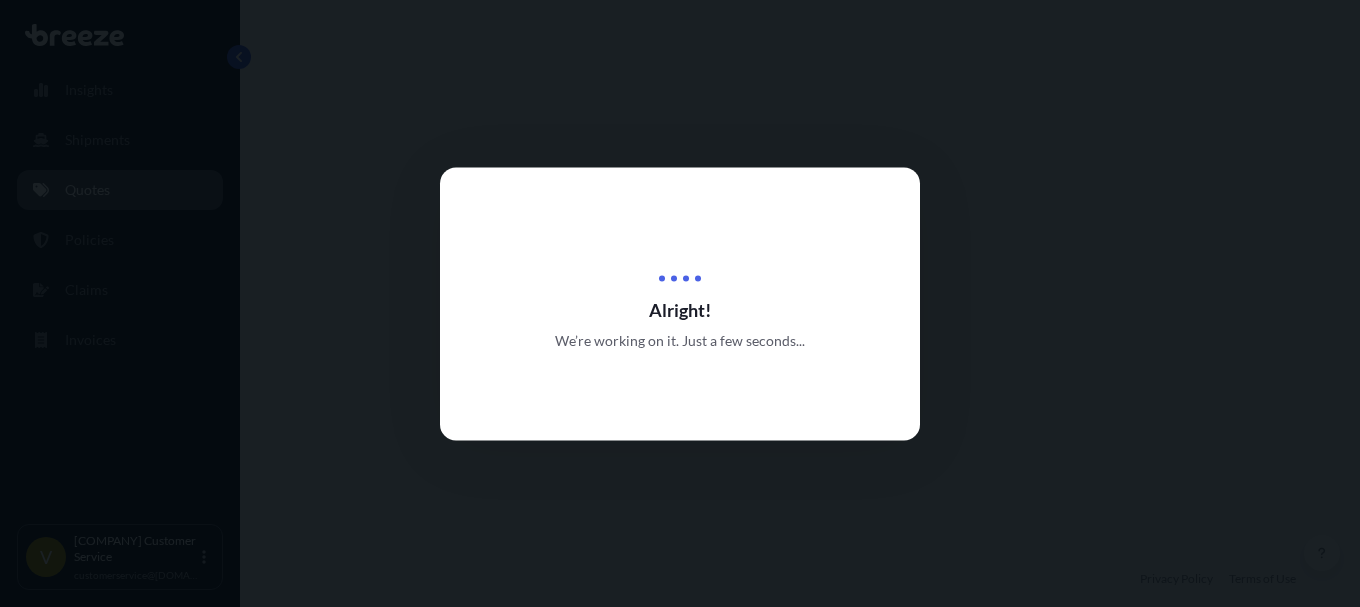 select on "Road" 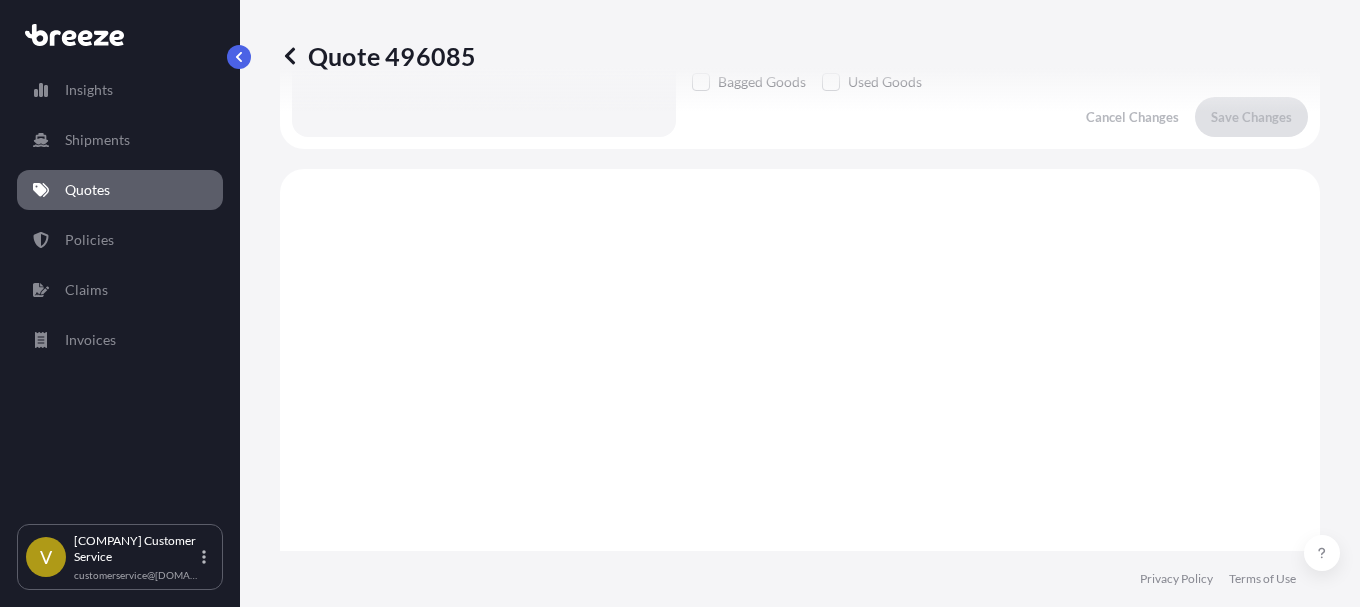 scroll, scrollTop: 772, scrollLeft: 0, axis: vertical 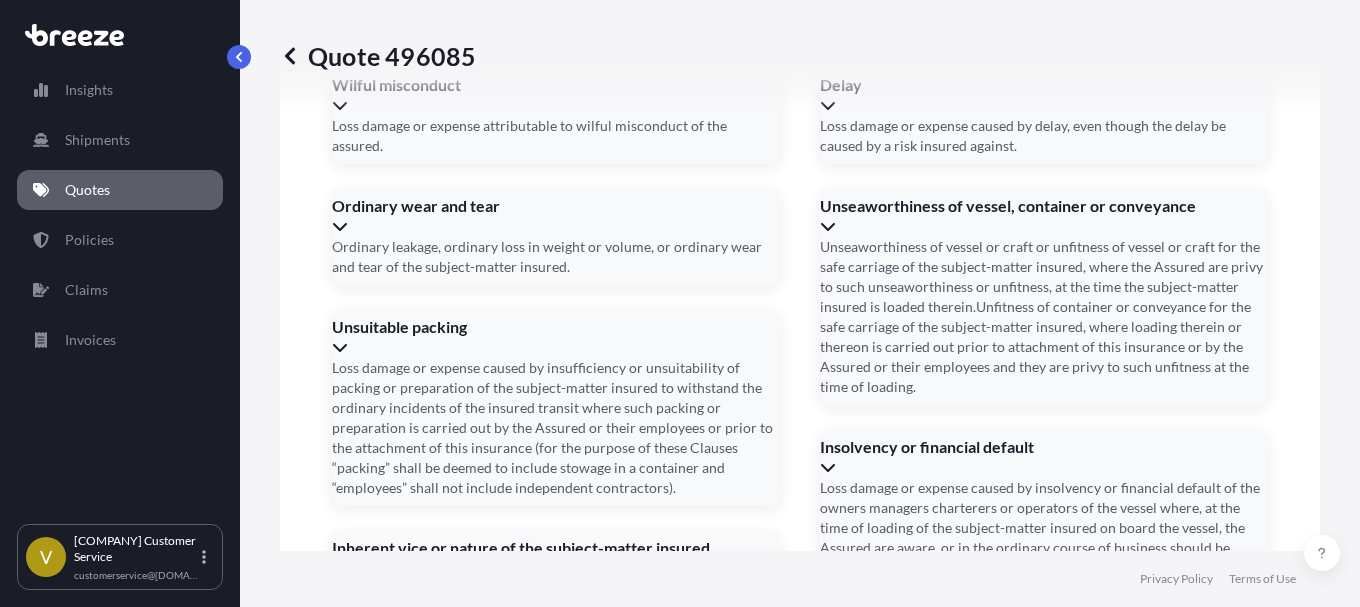 click 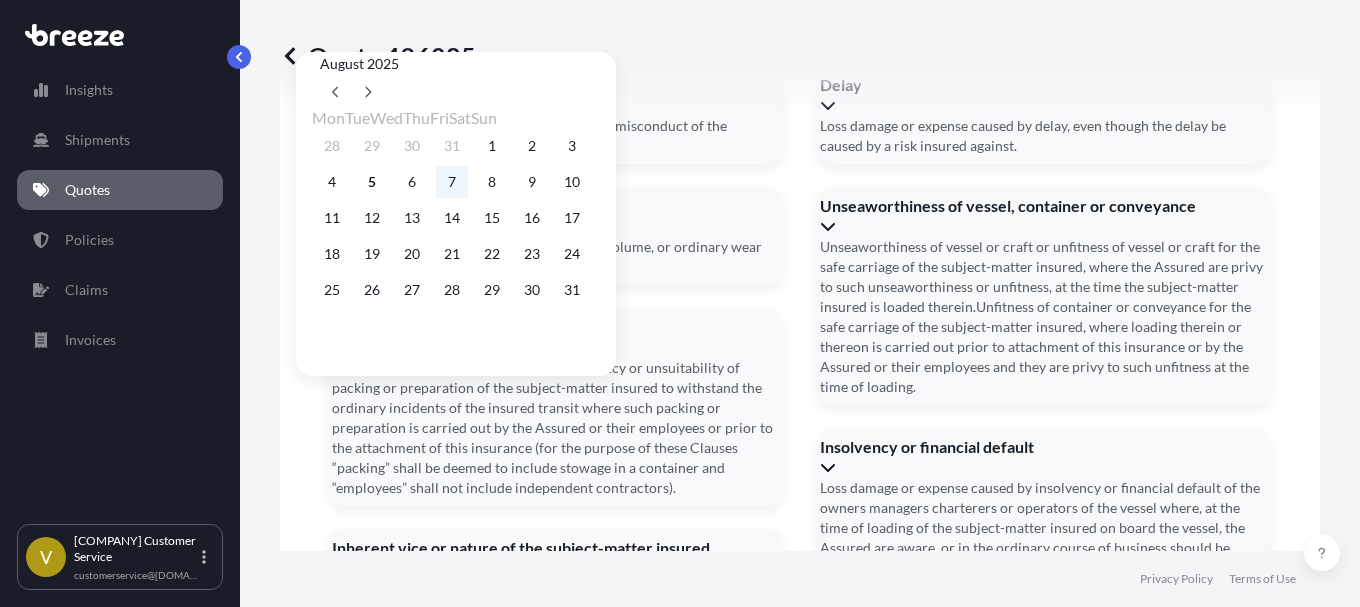 click on "7" at bounding box center [452, 182] 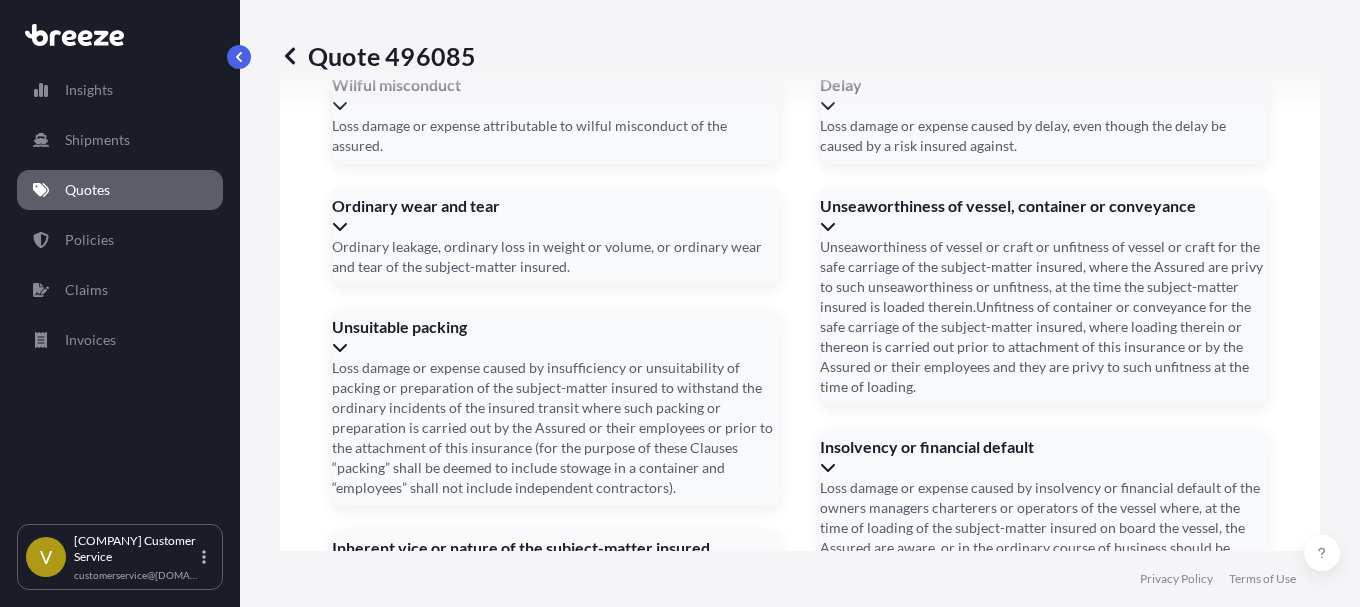 type on "08/07/2025" 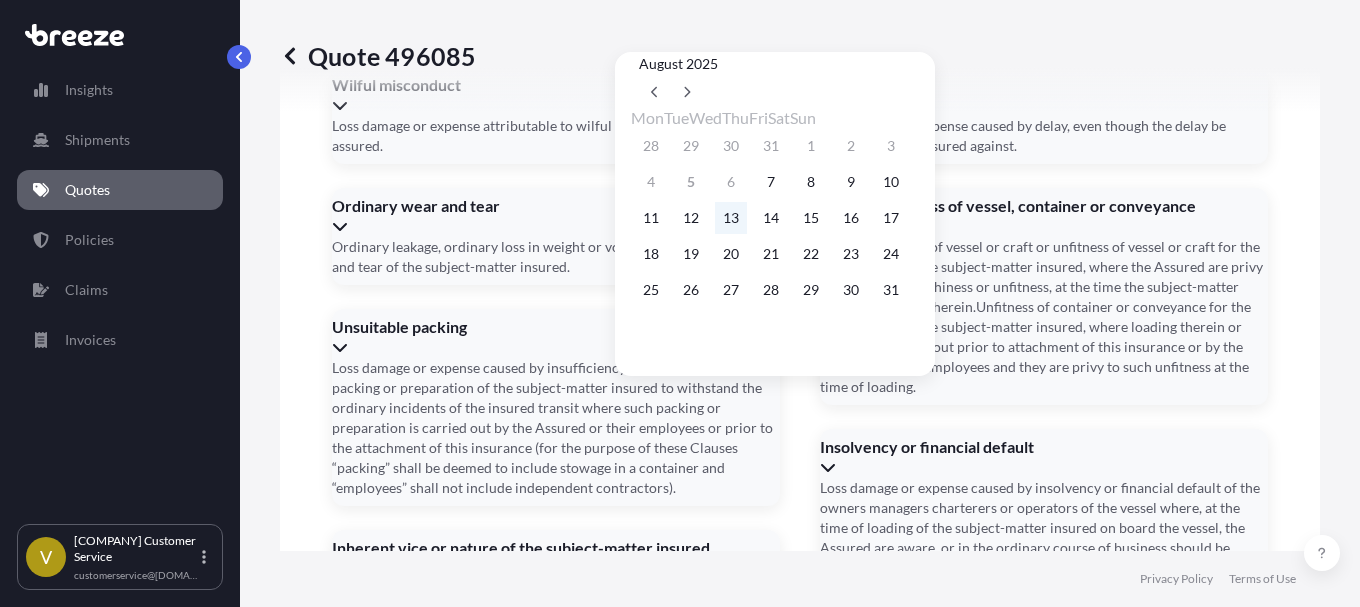 click on "13" at bounding box center [731, 218] 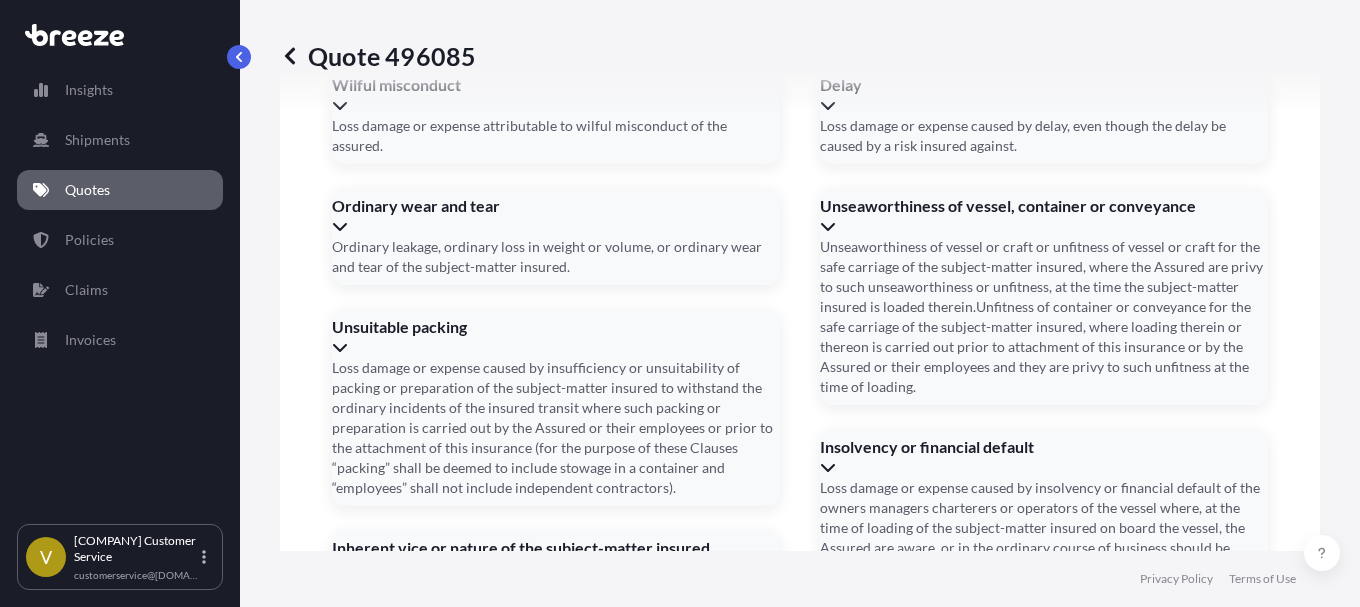 type on "08/13/2025" 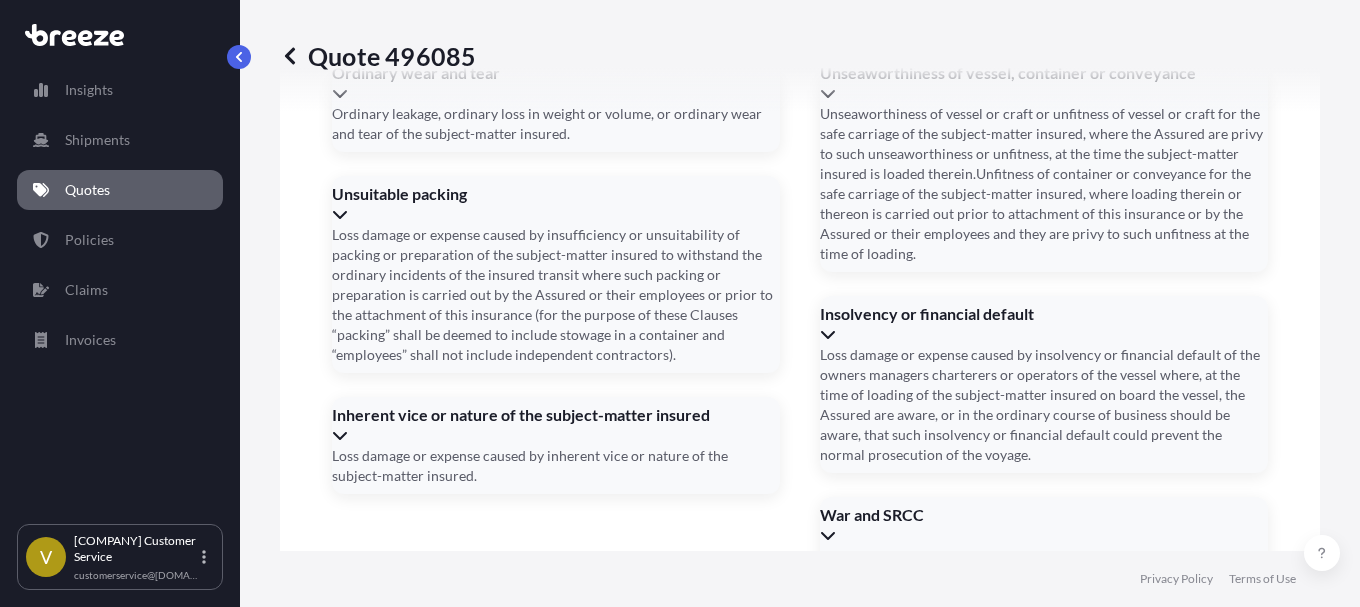type on "124247083" 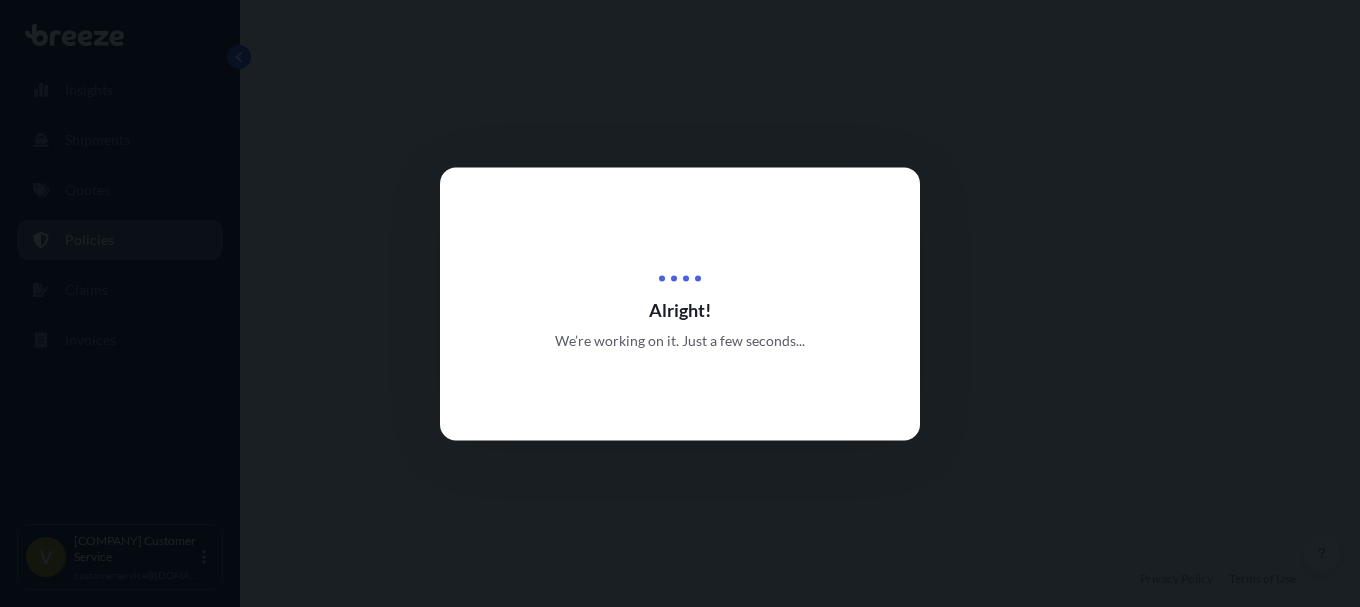 scroll, scrollTop: 0, scrollLeft: 0, axis: both 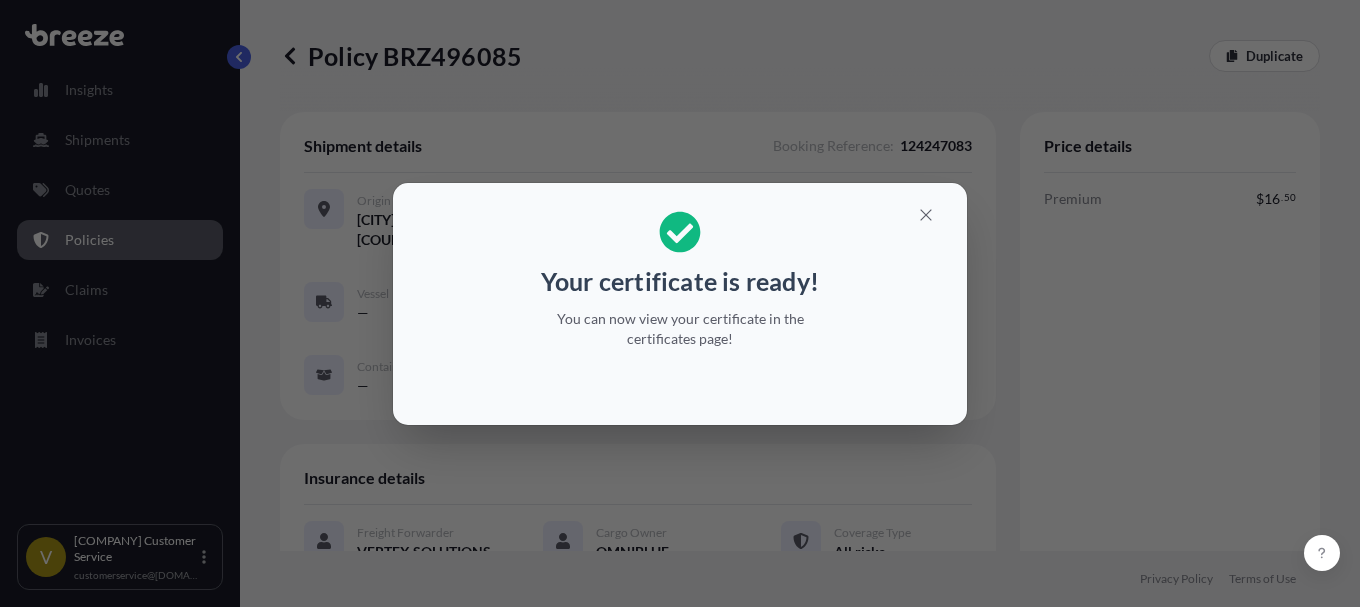 click on "Your certificate is ready! You can now view your certificate in the certificates page!" at bounding box center (680, 303) 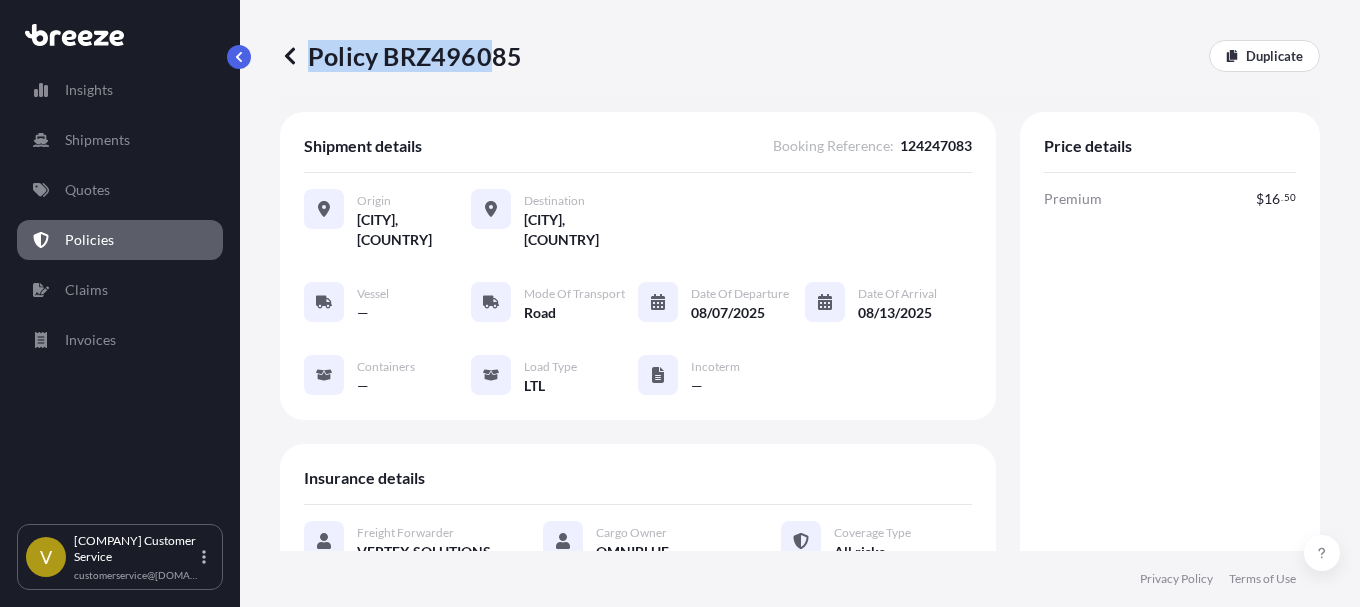 drag, startPoint x: 522, startPoint y: 60, endPoint x: 493, endPoint y: 60, distance: 29 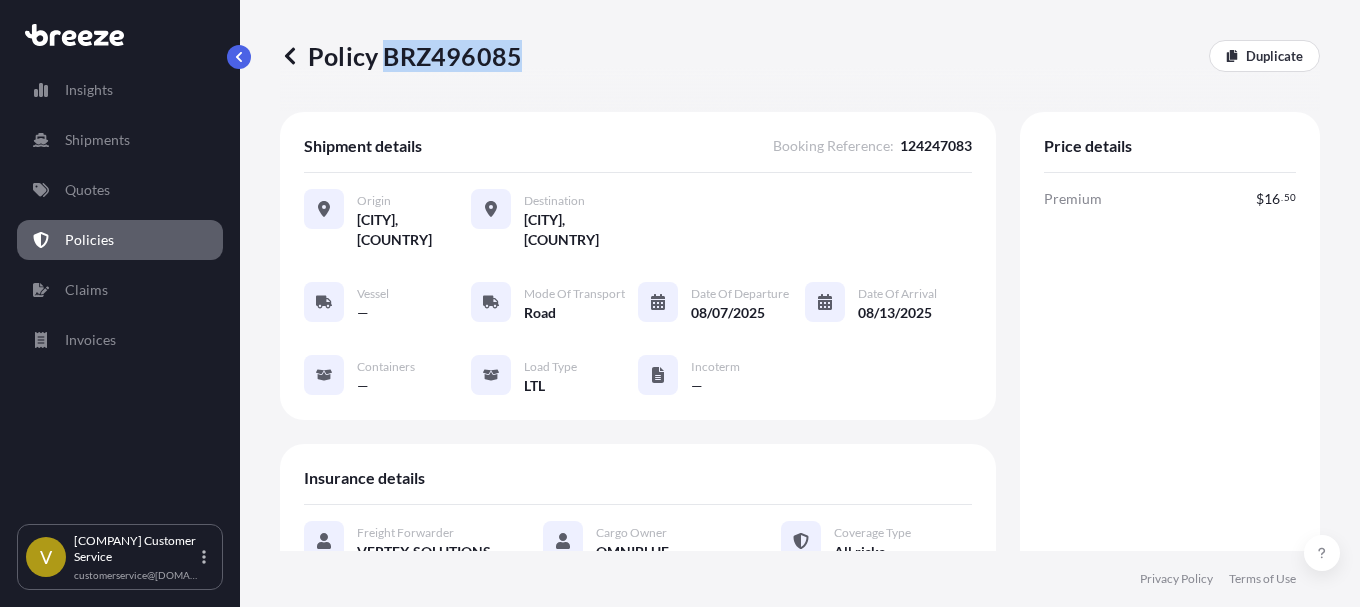 drag, startPoint x: 384, startPoint y: 53, endPoint x: 507, endPoint y: 51, distance: 123.01626 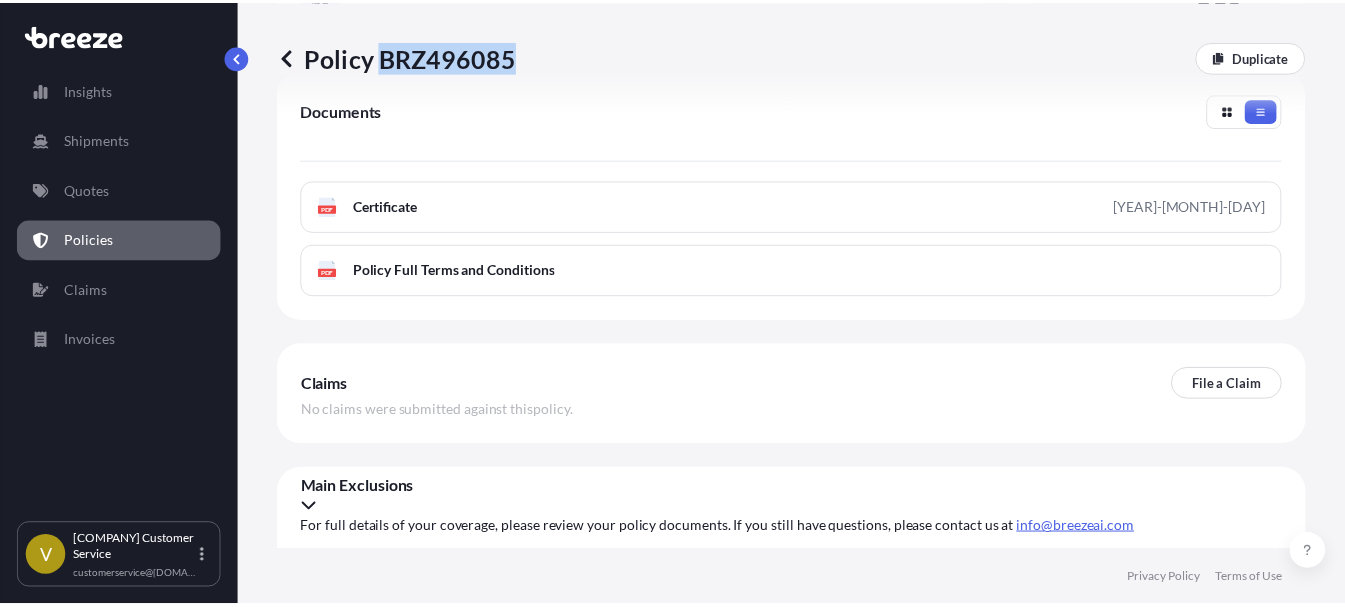 scroll, scrollTop: 689, scrollLeft: 0, axis: vertical 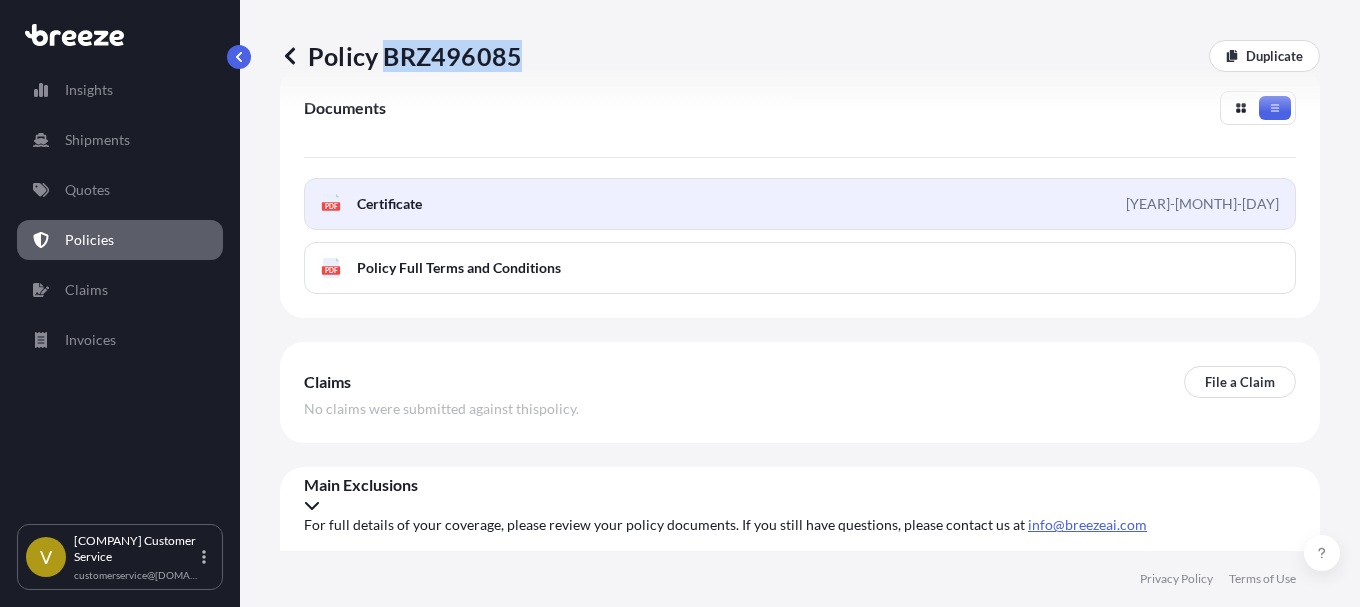 click on "Certificate" at bounding box center [389, 204] 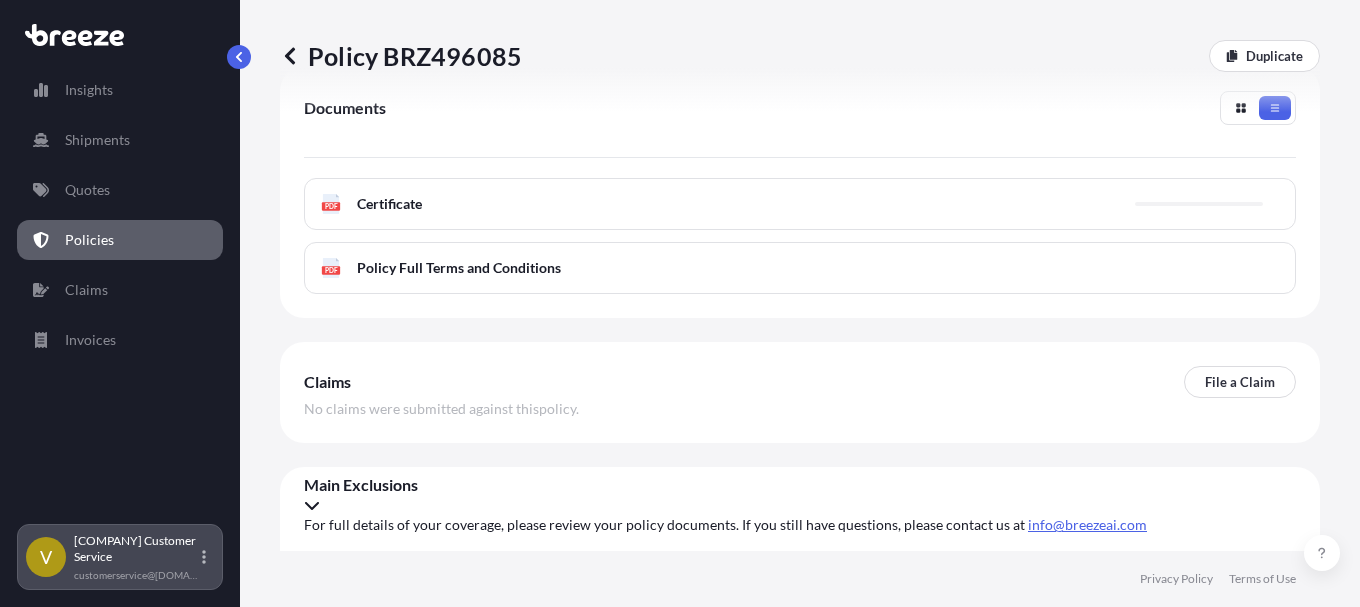 click on "[COMPANY] Customer Service" at bounding box center [136, 549] 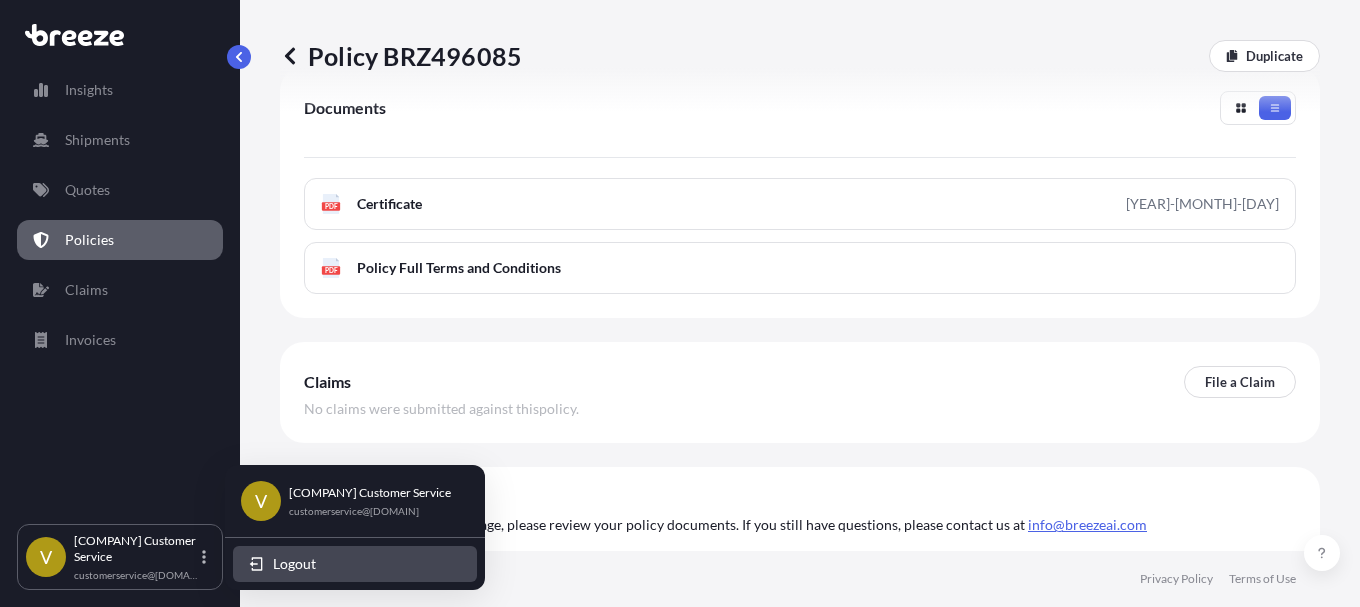 click on "Logout" at bounding box center (294, 564) 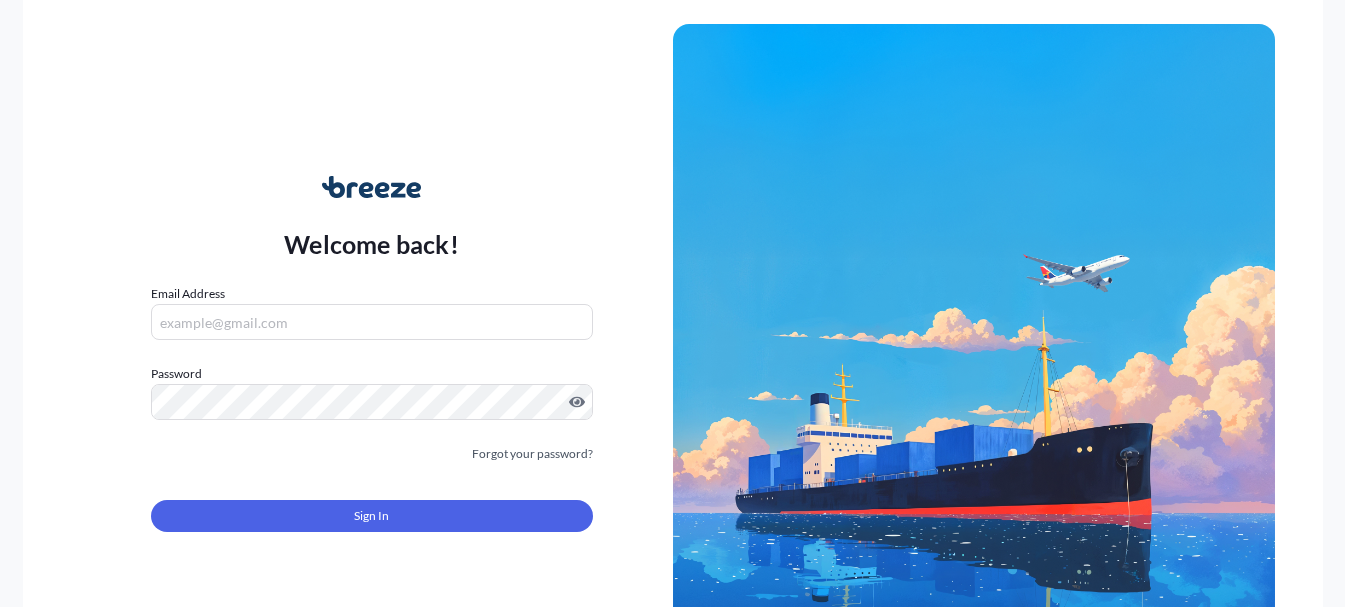 type on "customerservice@[DOMAIN]" 